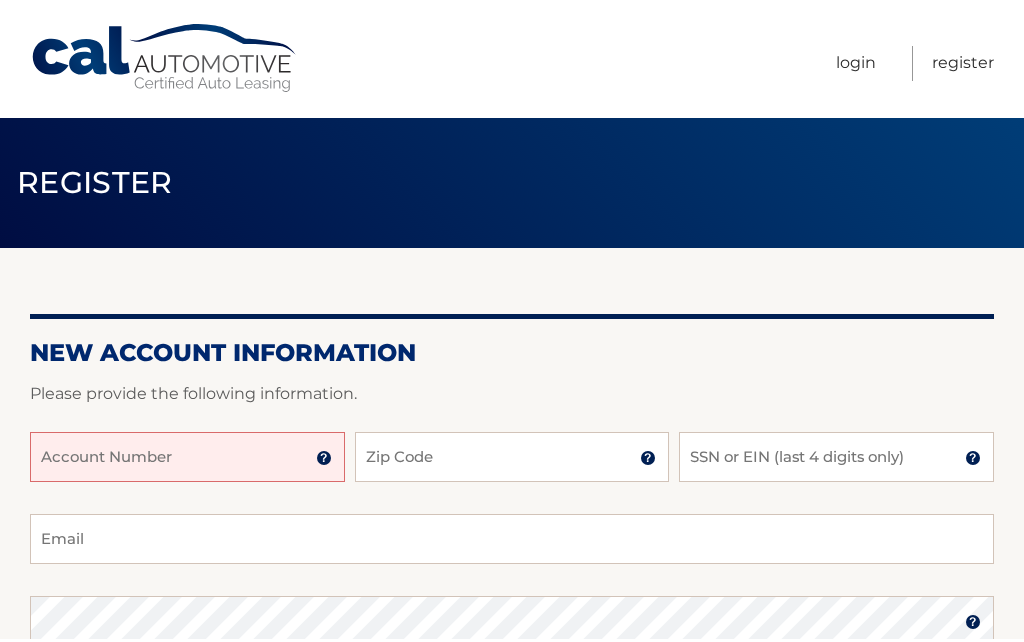 scroll, scrollTop: 0, scrollLeft: 0, axis: both 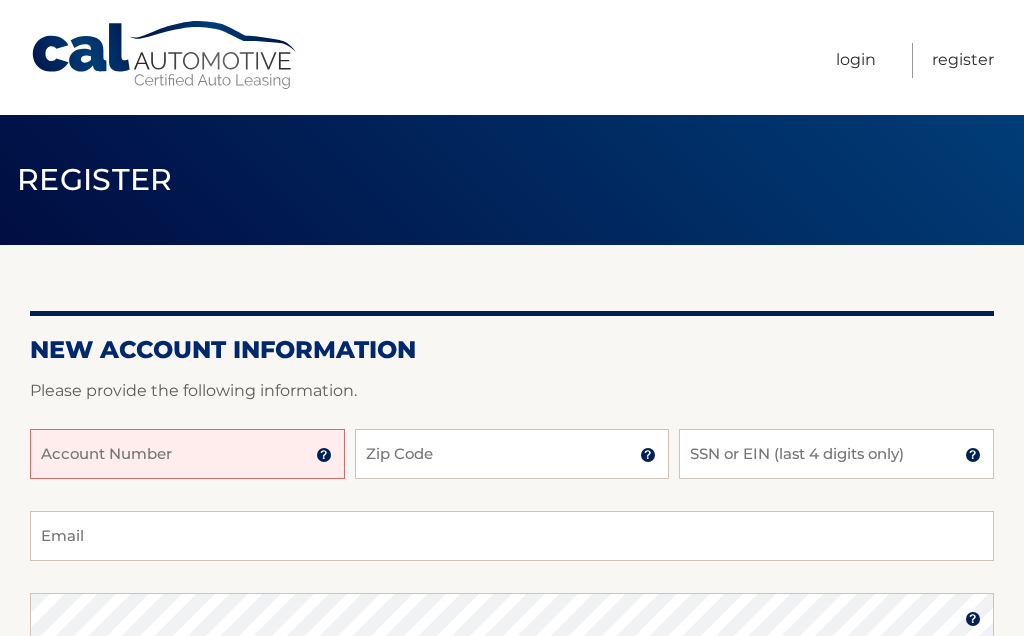 click on "Account Number" at bounding box center (187, 454) 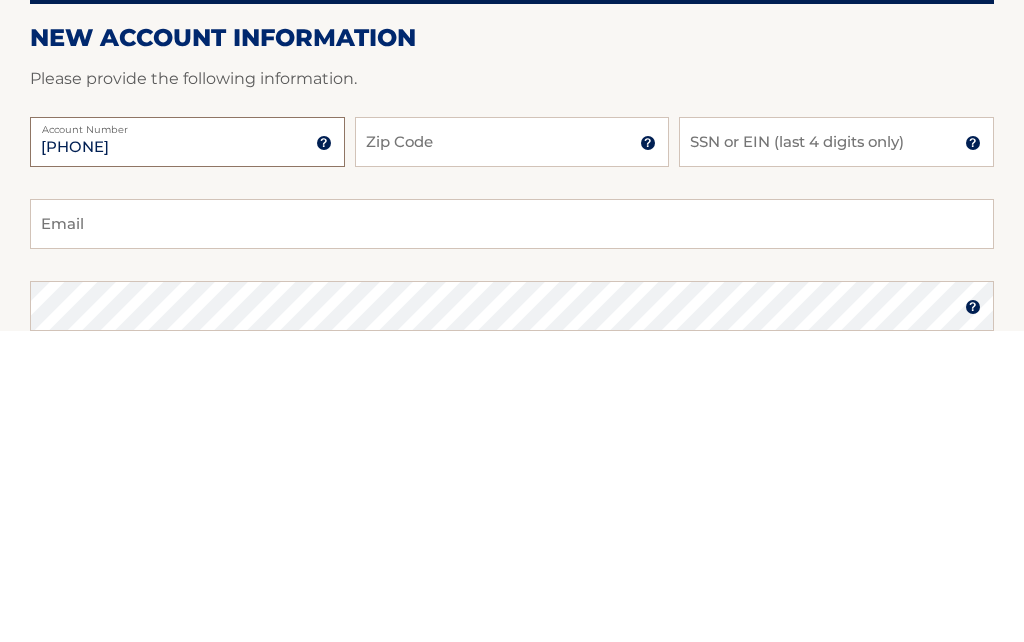 type on "[CREDIT CARD]" 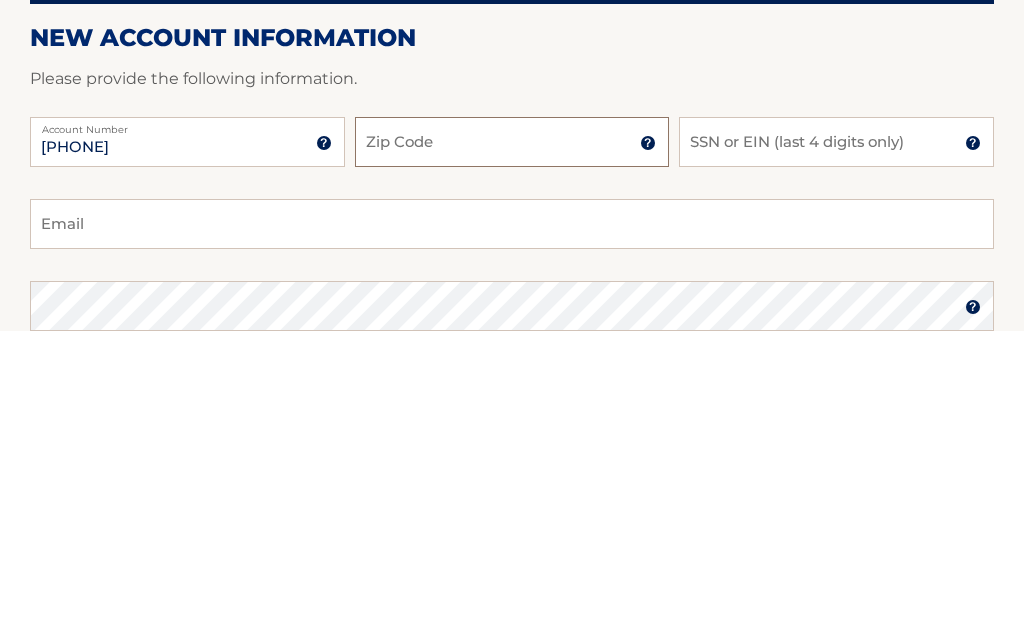 click on "Zip Code" at bounding box center (512, 454) 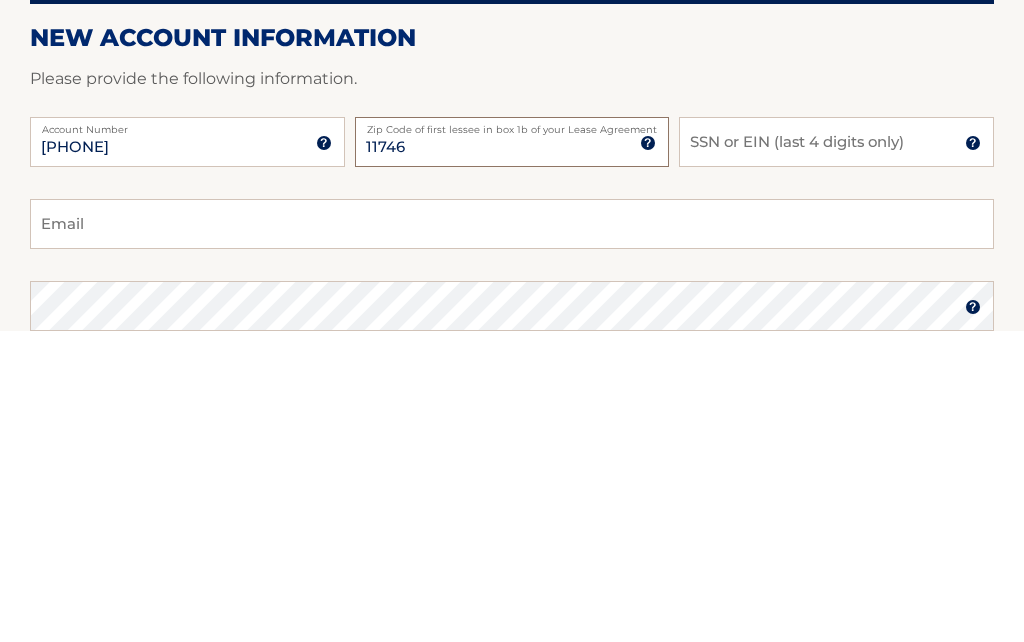 type on "11746" 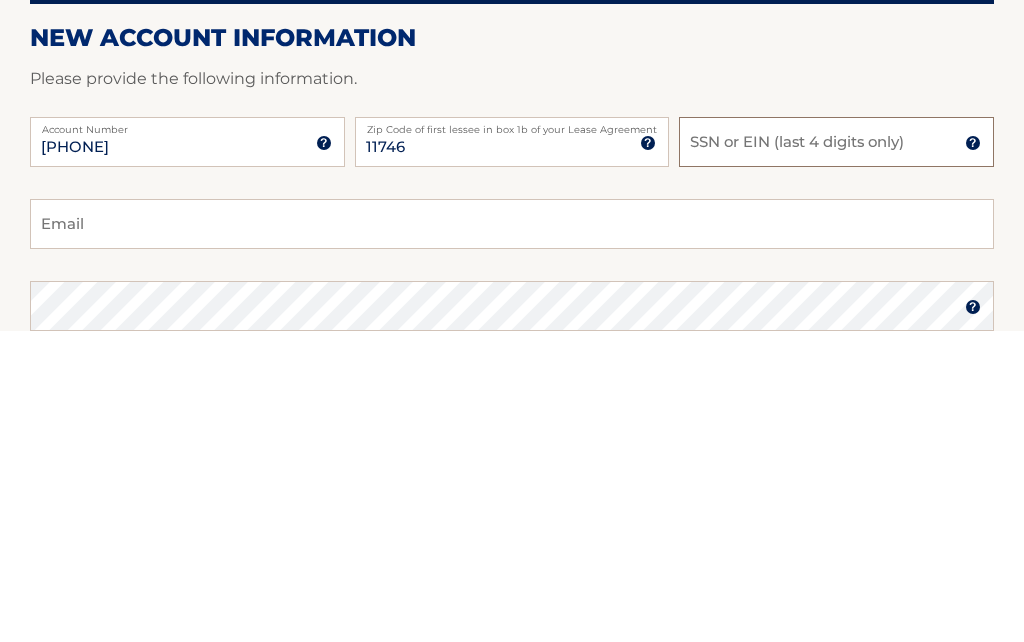 click on "SSN or EIN (last 4 digits only)" at bounding box center (836, 454) 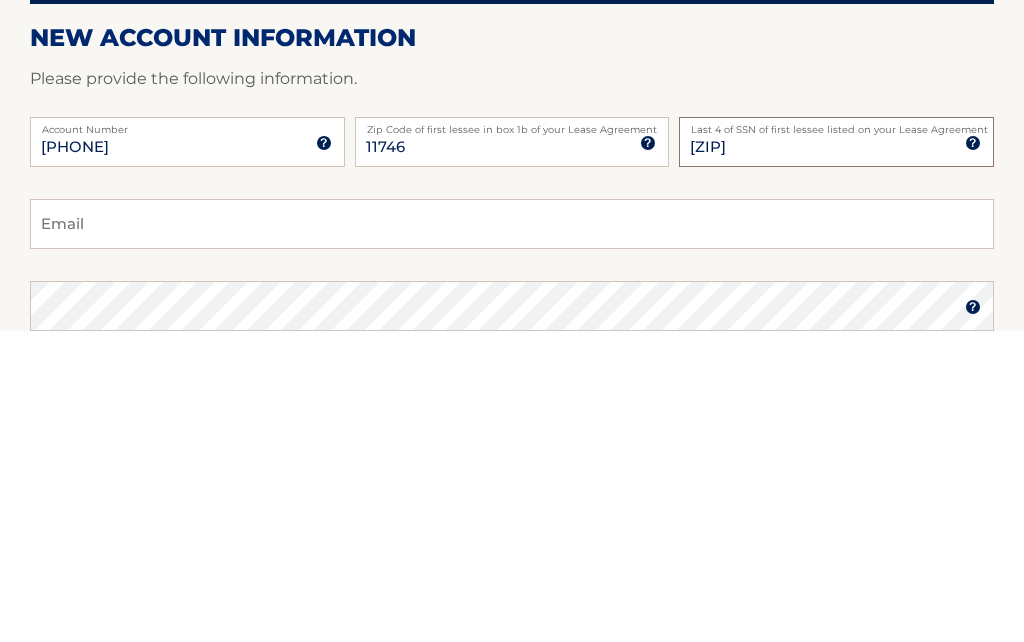 type on "8840" 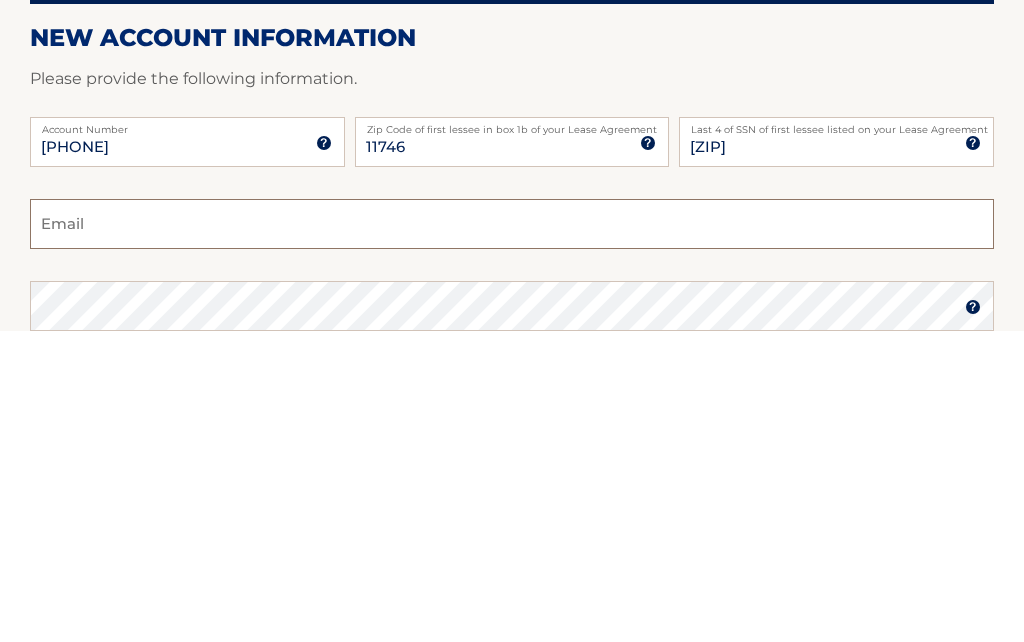 click on "Email" at bounding box center [512, 536] 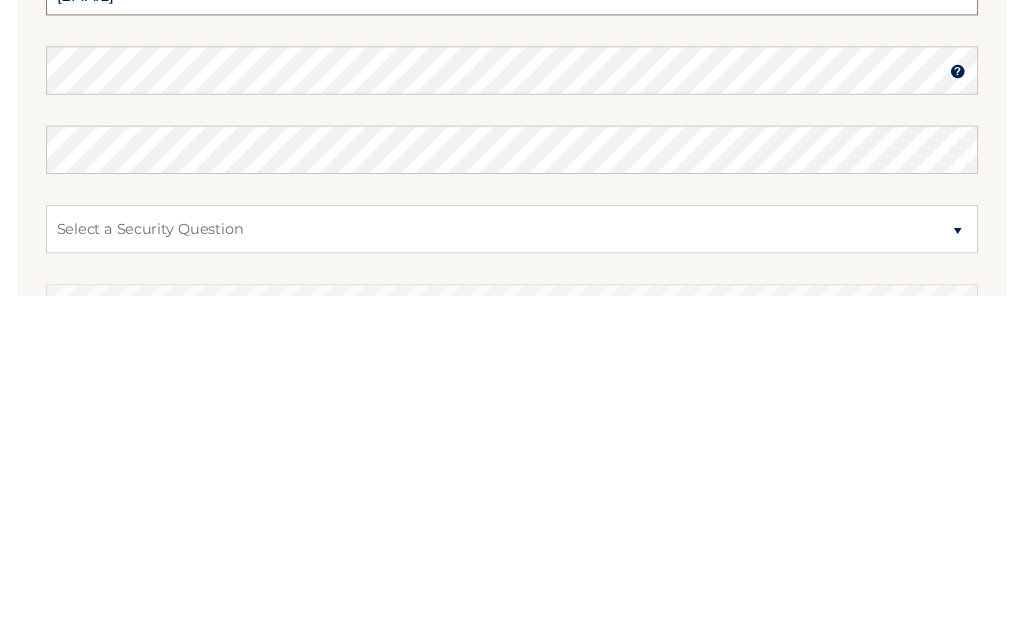 scroll, scrollTop: 191, scrollLeft: 0, axis: vertical 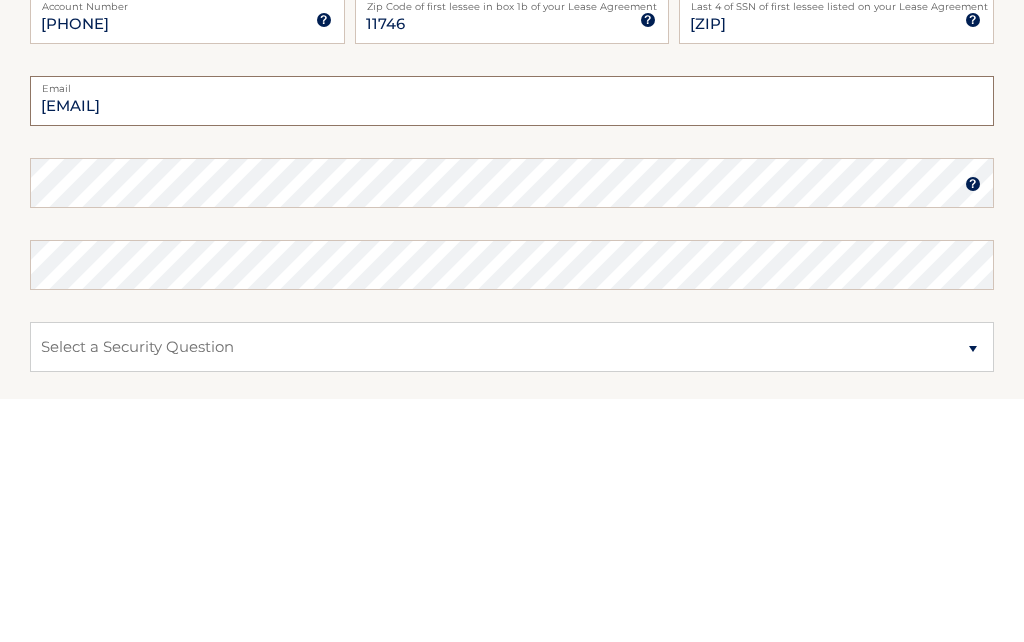 type on "[EMAIL]" 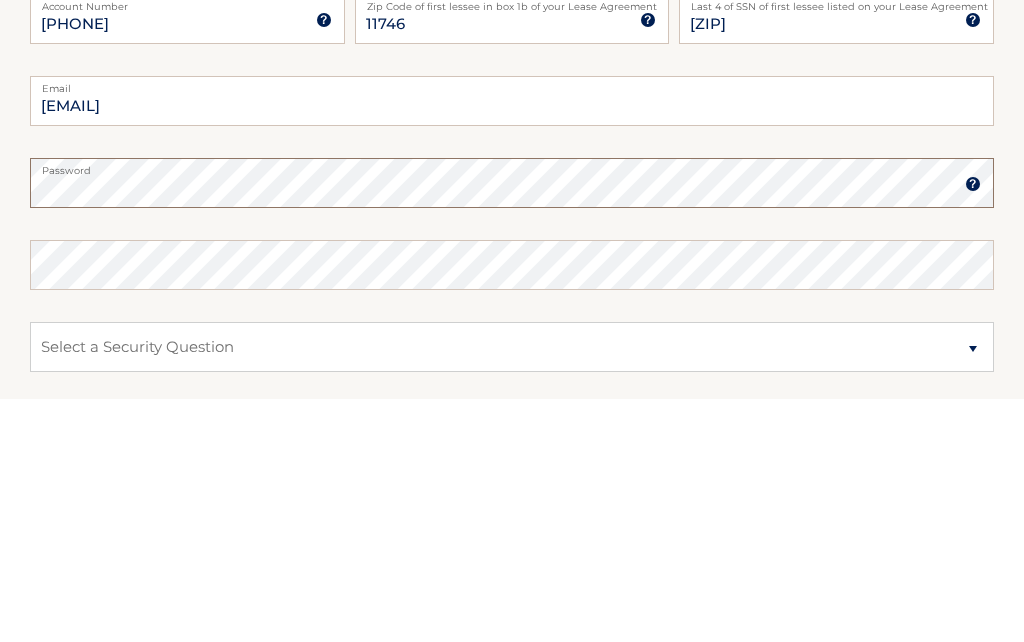scroll, scrollTop: 209, scrollLeft: 0, axis: vertical 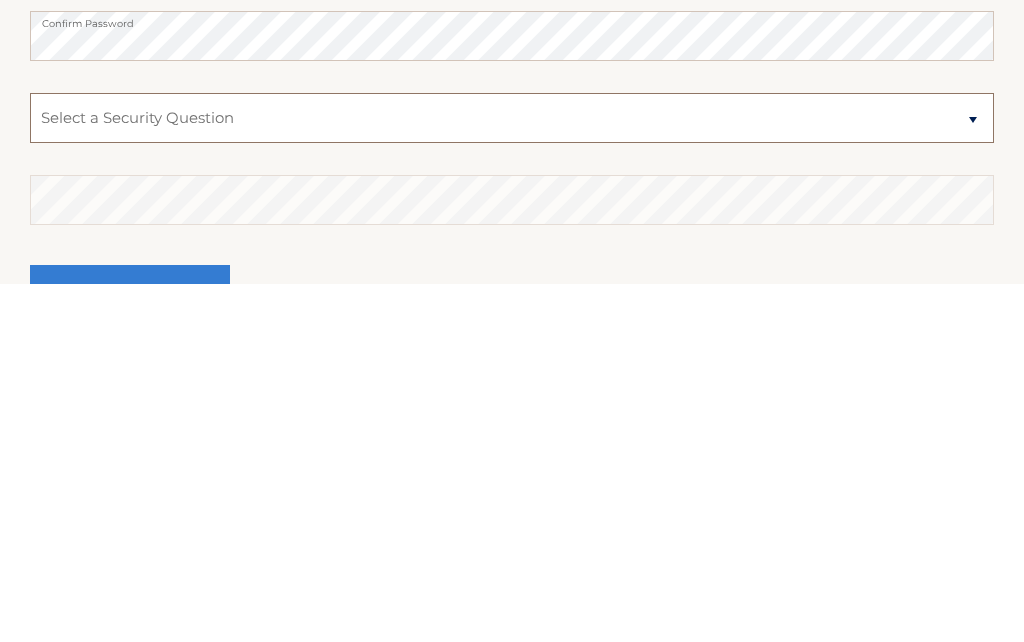 click on "Select a Security Question
What was the name of your elementary school?
What is your mother’s maiden name?
What street did you live on in the third grade?
In what city or town was your first job?
What was your childhood phone number including area code? (e.g., 000-000-0000)" at bounding box center [512, 476] 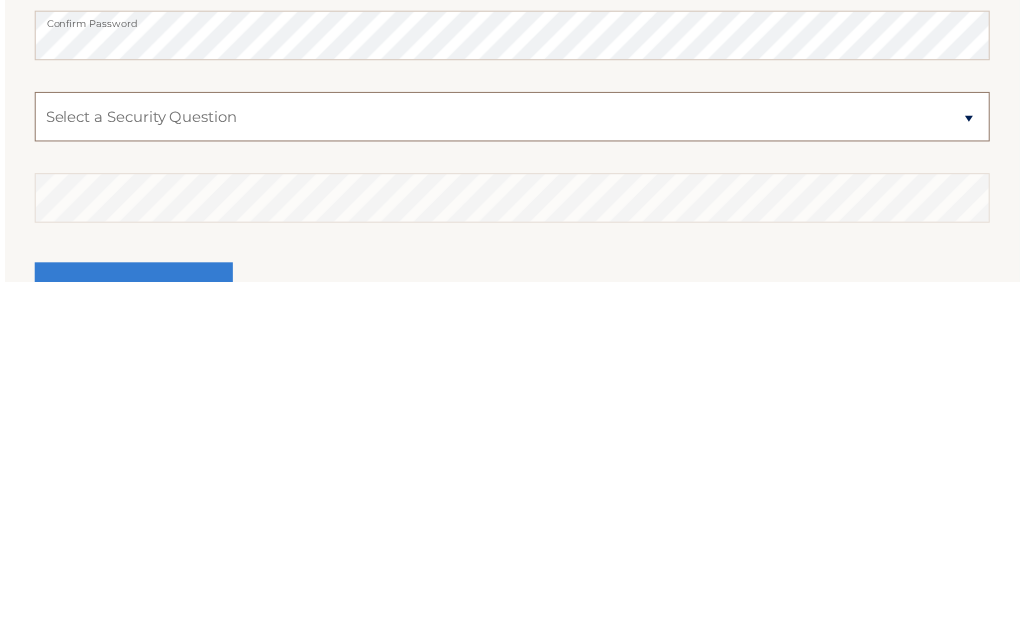 scroll, scrollTop: 540, scrollLeft: 0, axis: vertical 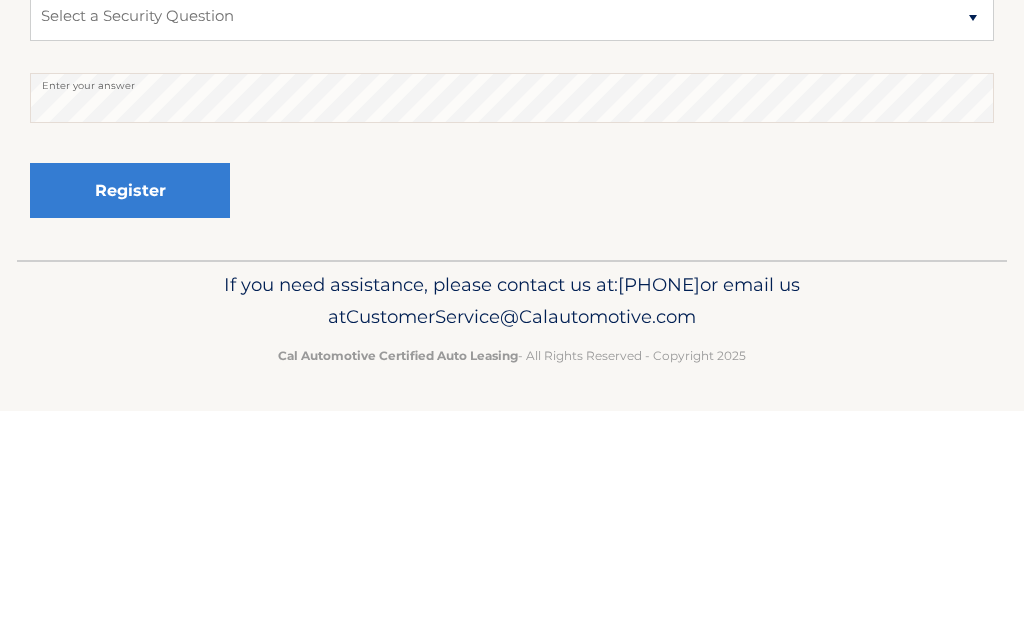 click on "Register" at bounding box center (130, 422) 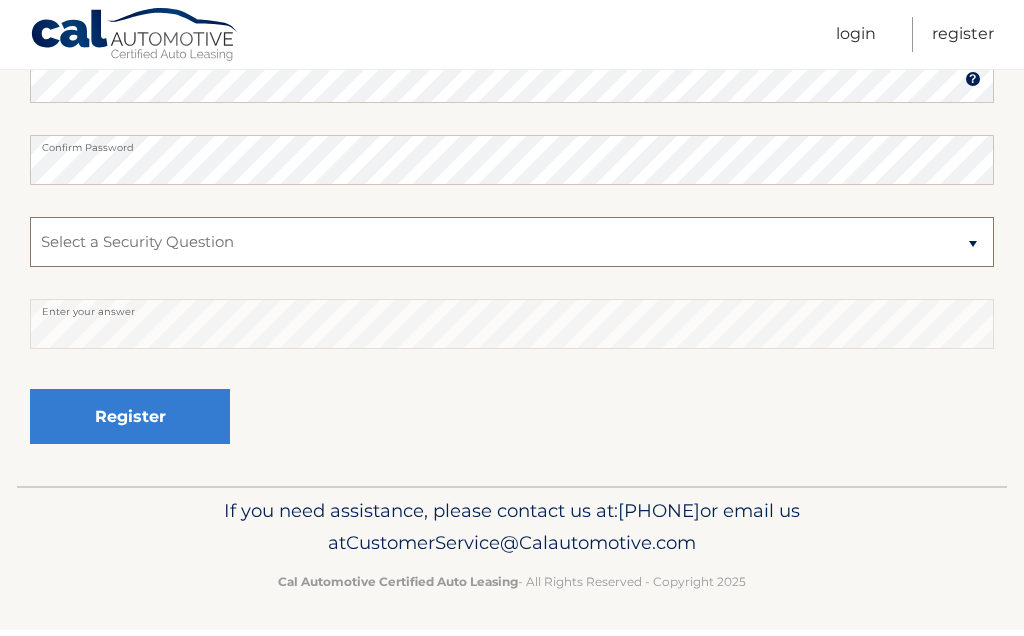 scroll, scrollTop: 540, scrollLeft: 0, axis: vertical 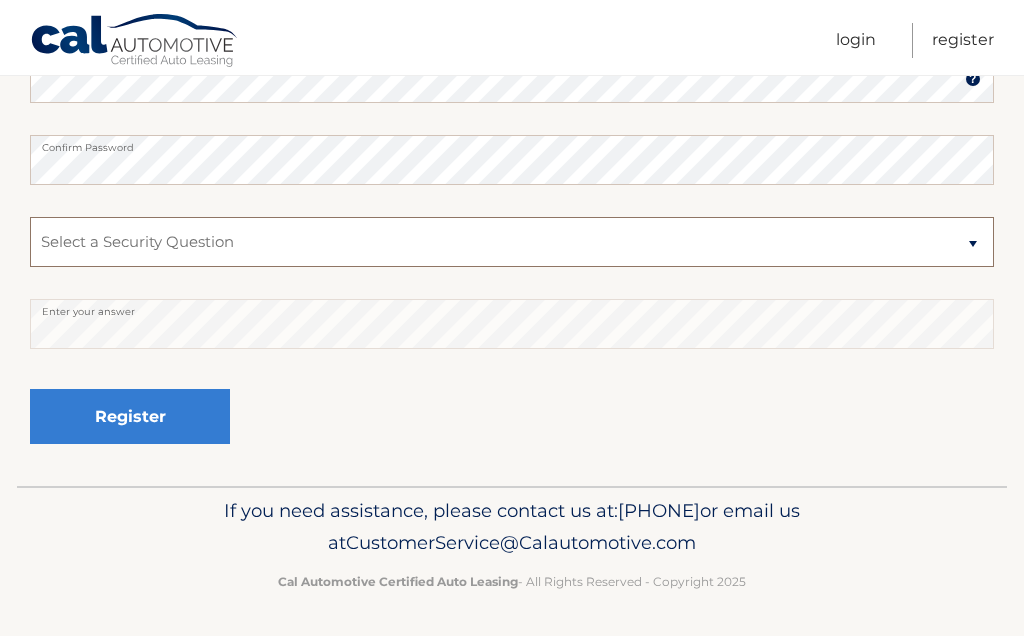 click on "Select a Security Question
What was the name of your elementary school?
What is your mother’s maiden name?
What street did you live on in the third grade?
In what city or town was your first job?
What was your childhood phone number including area code? (e.g., 000-000-0000)" at bounding box center (512, 242) 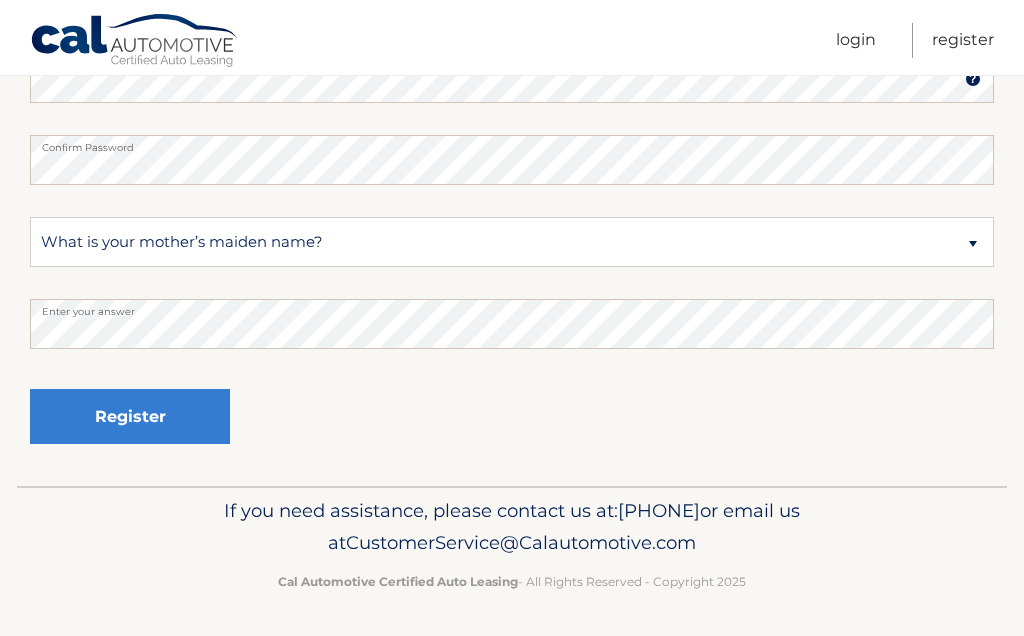 click on "Register" at bounding box center [130, 416] 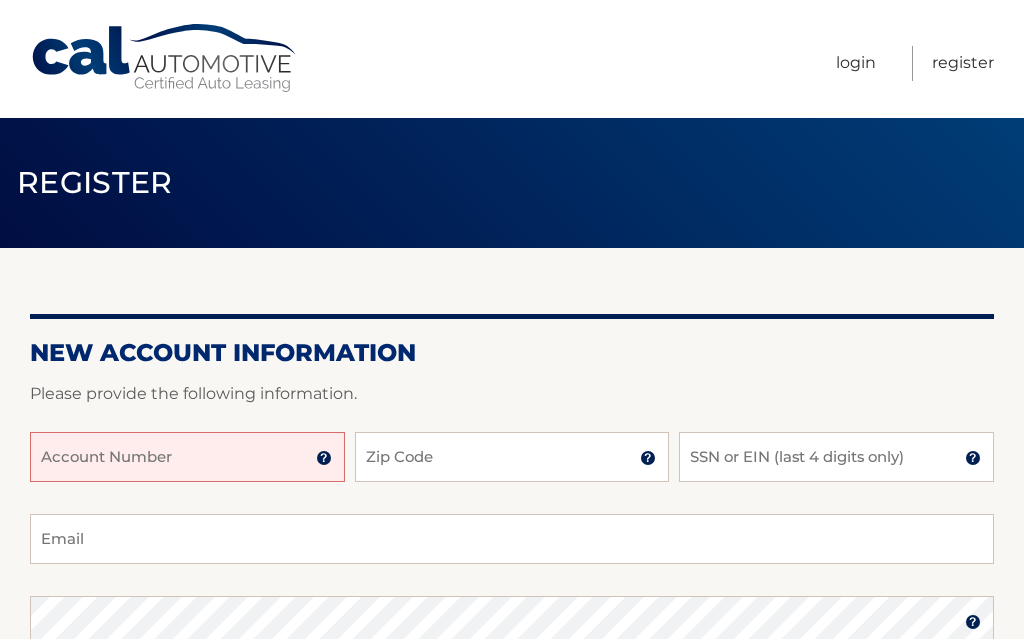 scroll, scrollTop: 0, scrollLeft: 0, axis: both 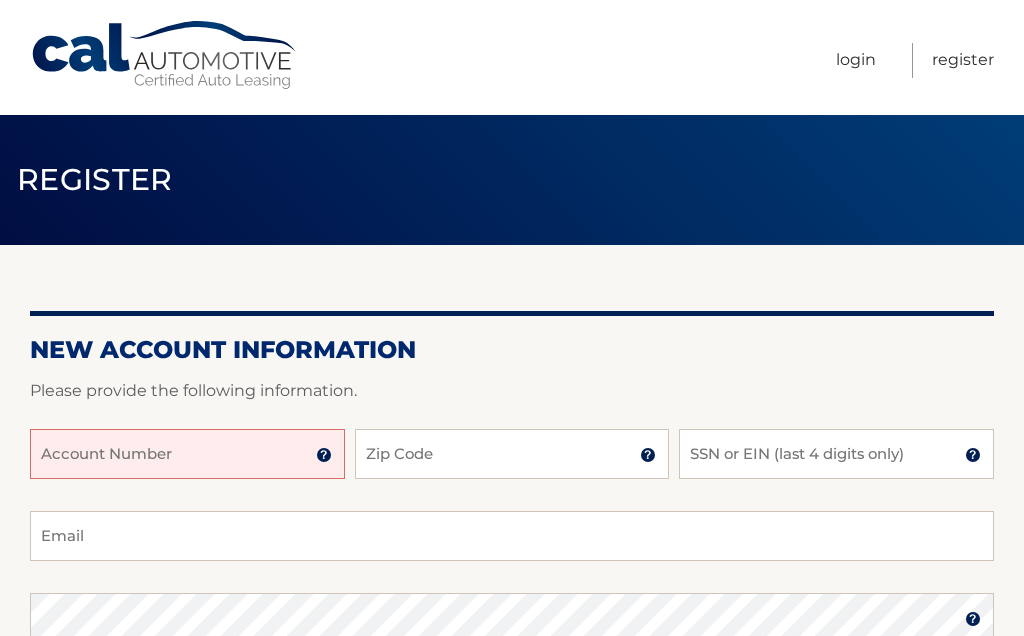 click on "Account Number" at bounding box center [187, 454] 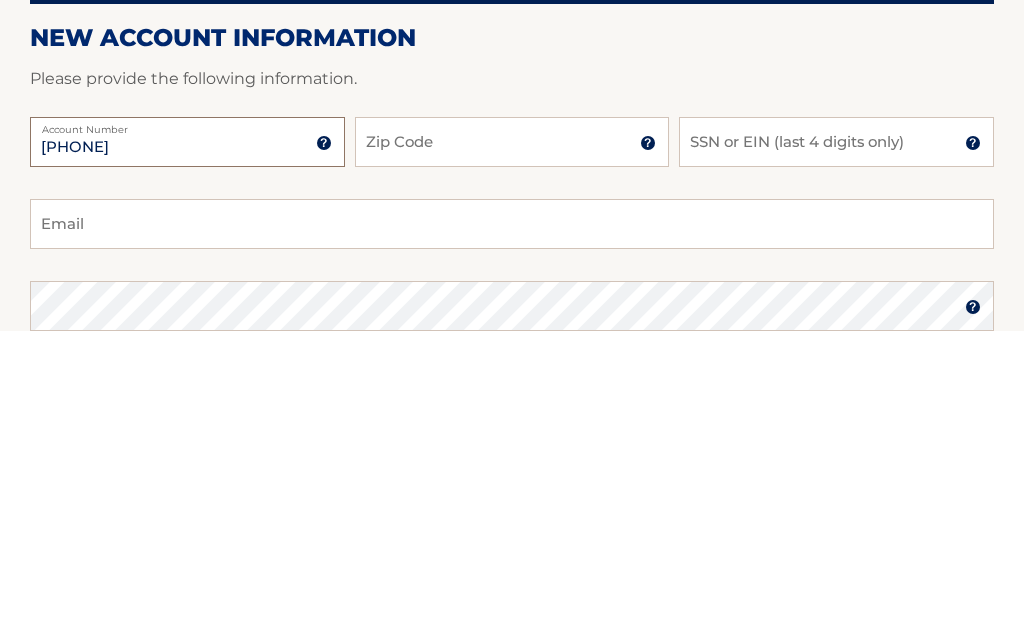 type on "[CREDIT CARD]" 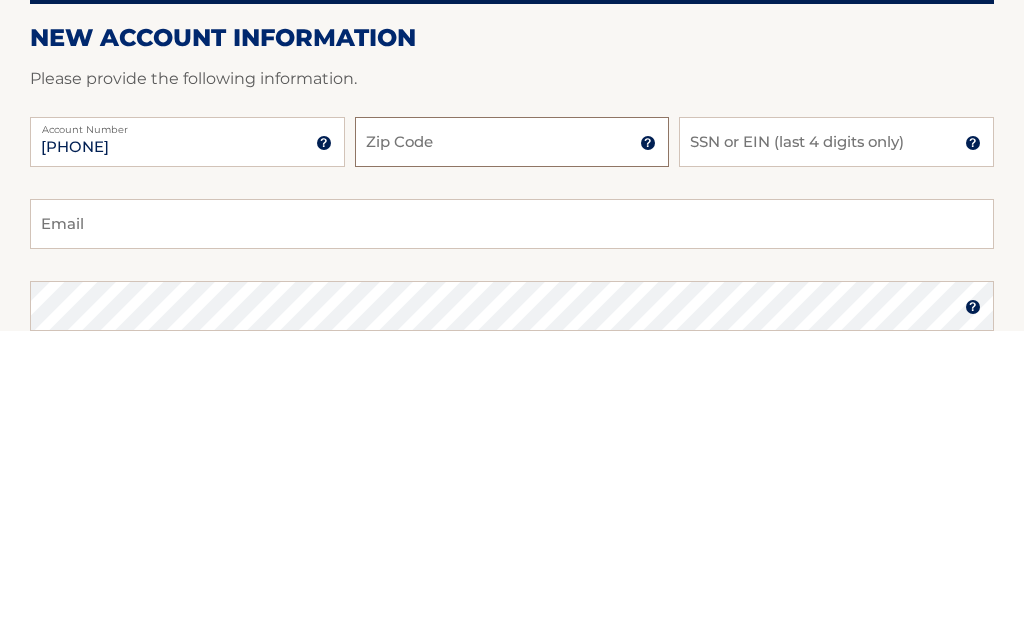 click on "Zip Code" at bounding box center [512, 454] 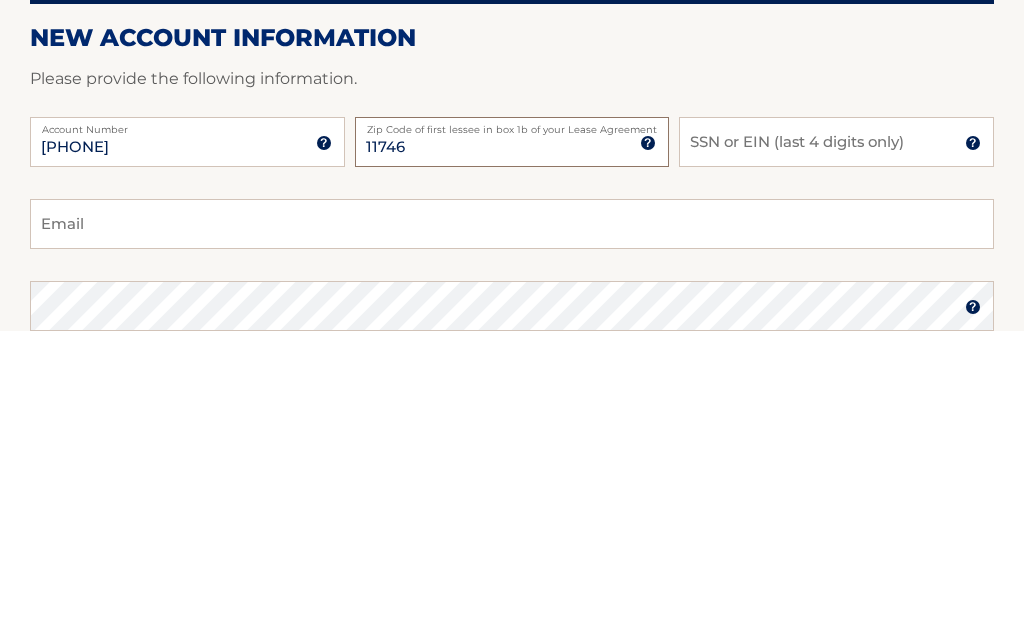 type on "11746" 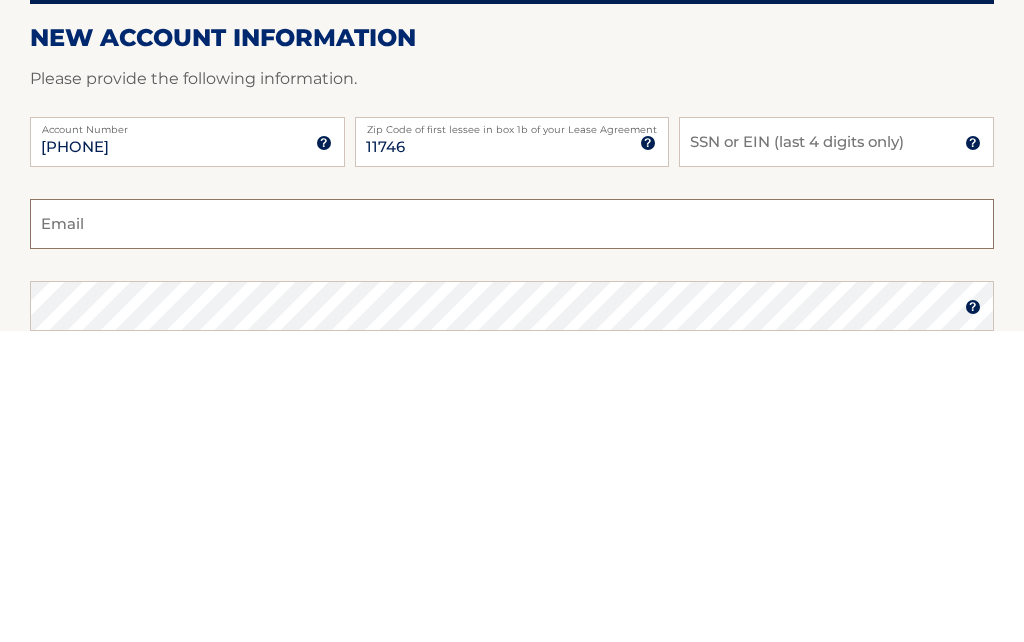 click on "Email" at bounding box center (512, 536) 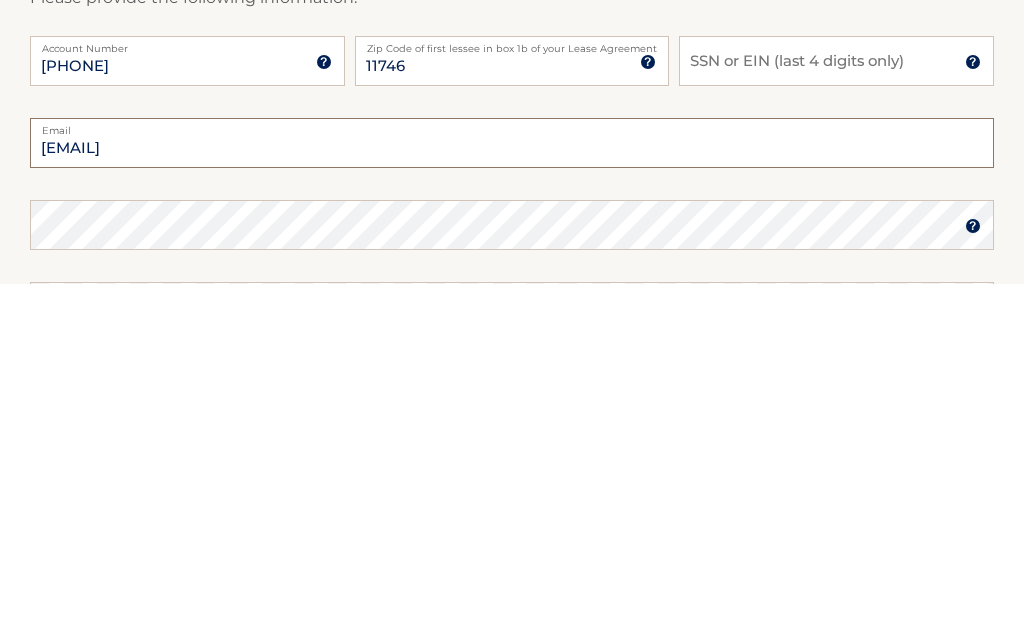 type on "[EMAIL]" 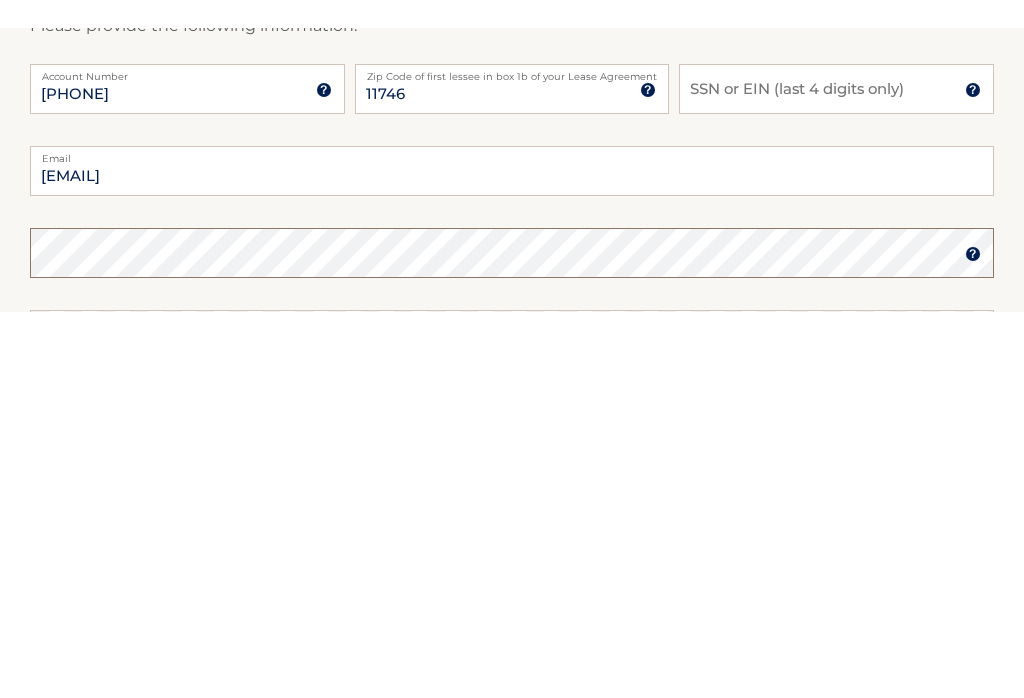 scroll, scrollTop: 117, scrollLeft: 0, axis: vertical 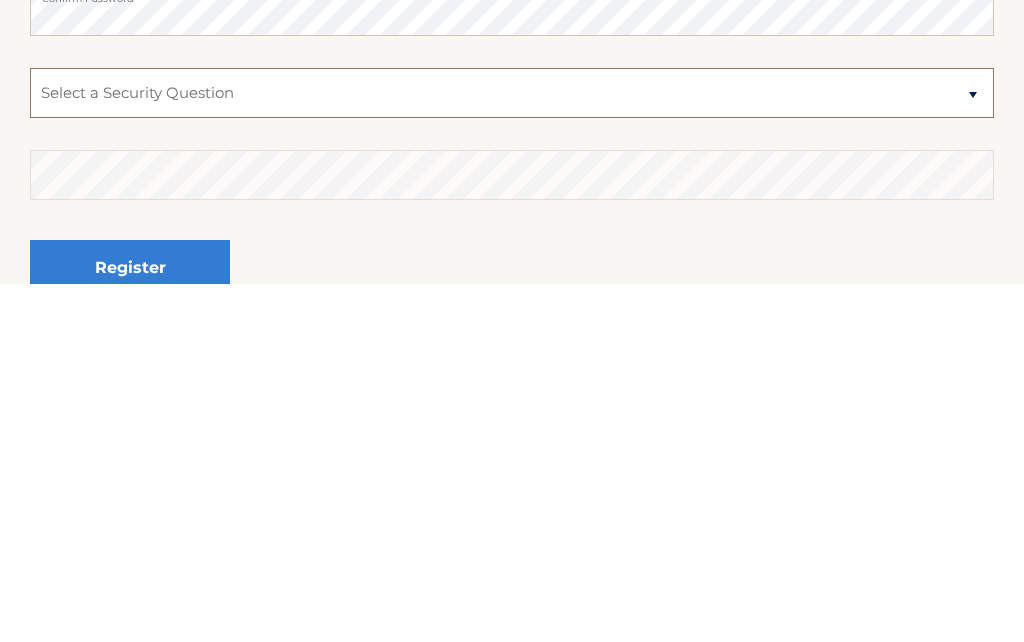 click on "Select a Security Question
What was the name of your elementary school?
What is your mother’s maiden name?
What street did you live on in the third grade?
In what city or town was your first job?
What was your childhood phone number including area code? (e.g., 000-000-0000)" at bounding box center [512, 451] 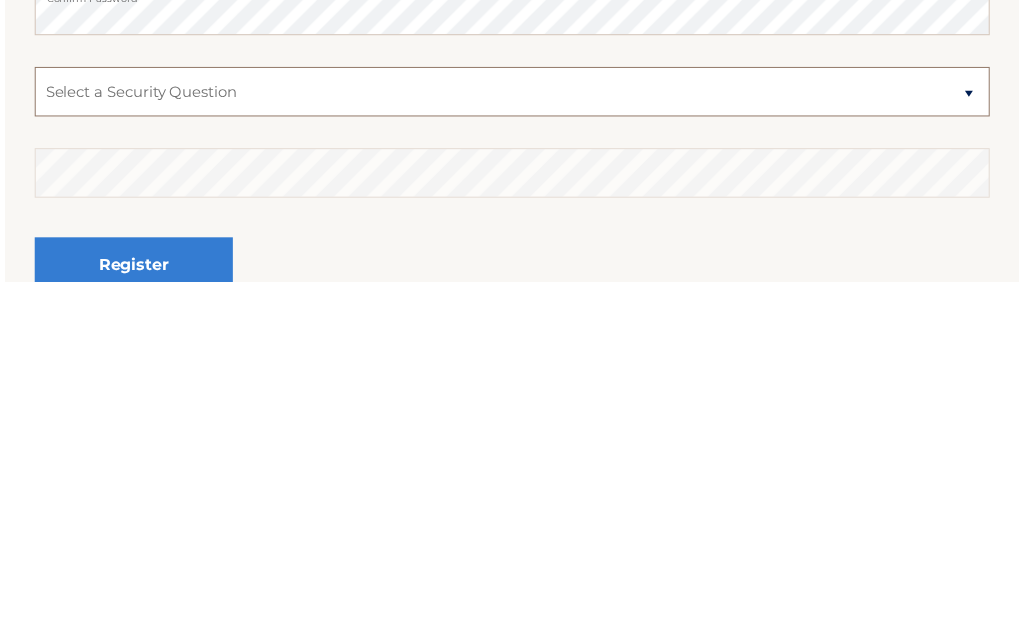scroll, scrollTop: 540, scrollLeft: 0, axis: vertical 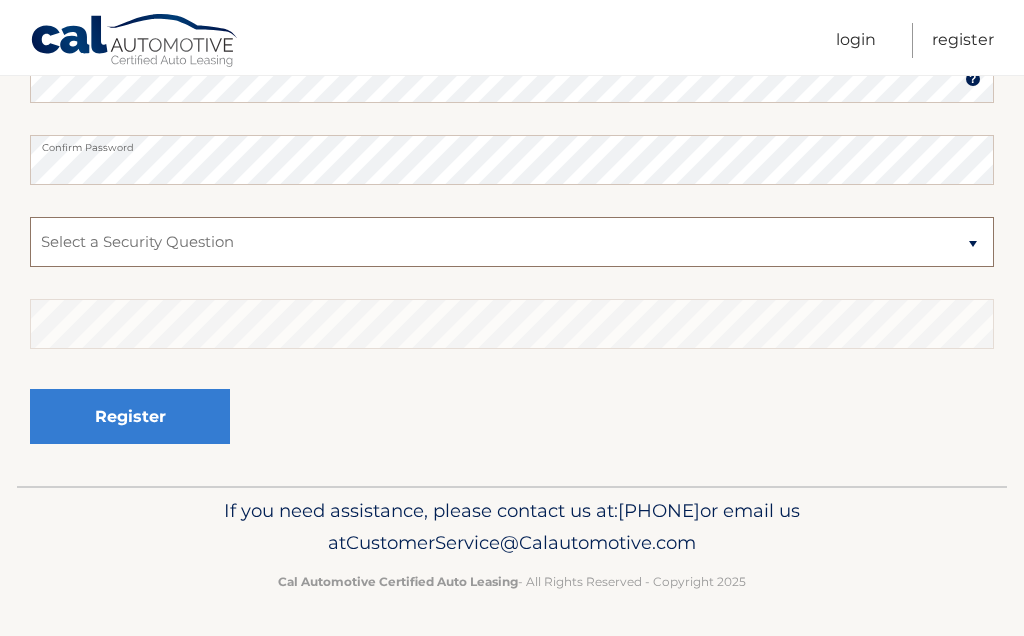 select on "2" 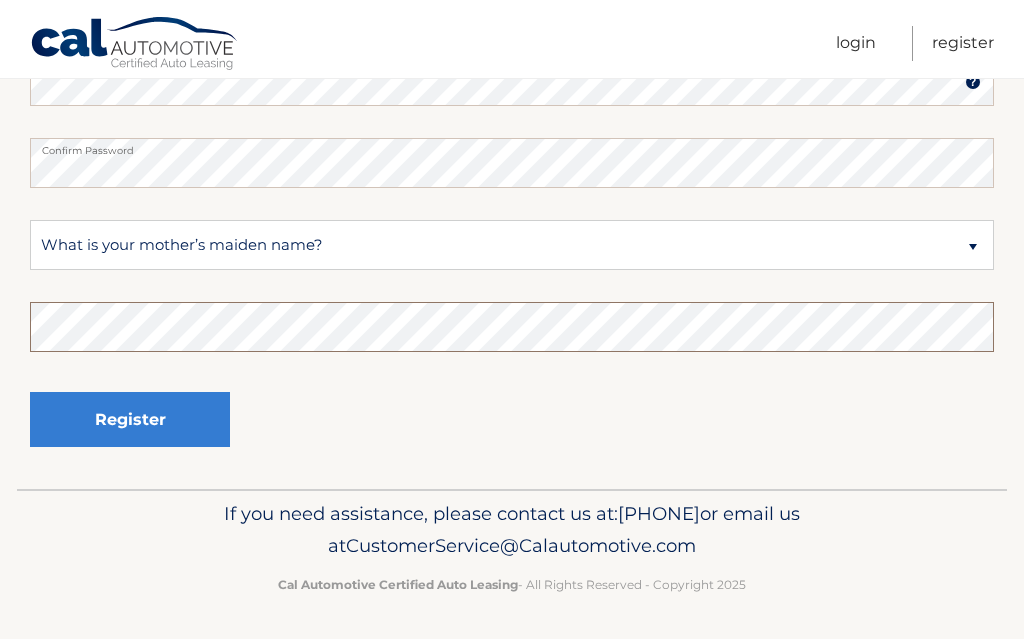 scroll, scrollTop: 534, scrollLeft: 0, axis: vertical 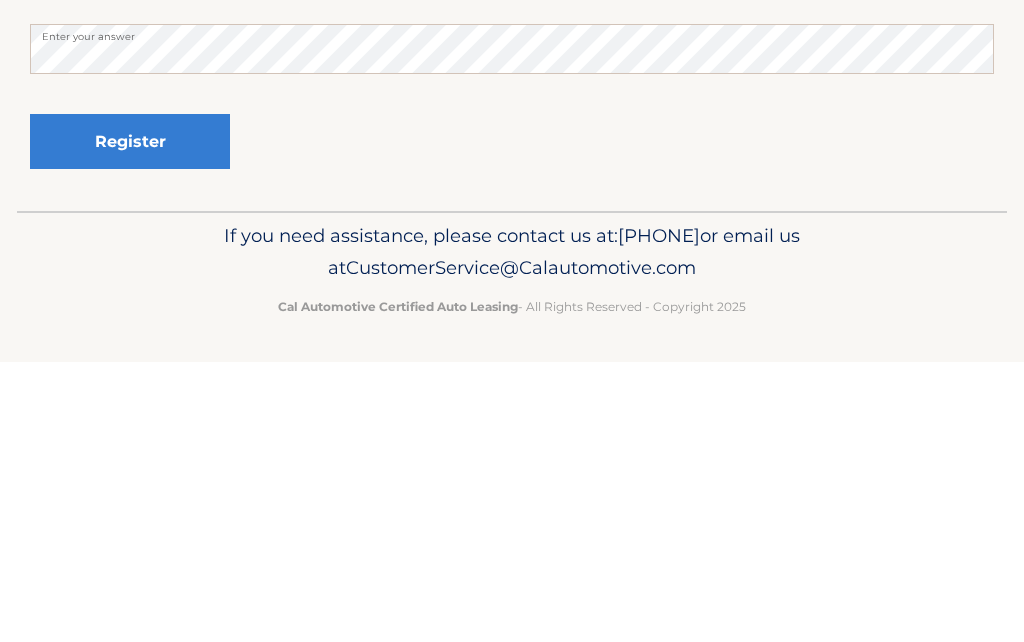 click on "Register" at bounding box center (130, 422) 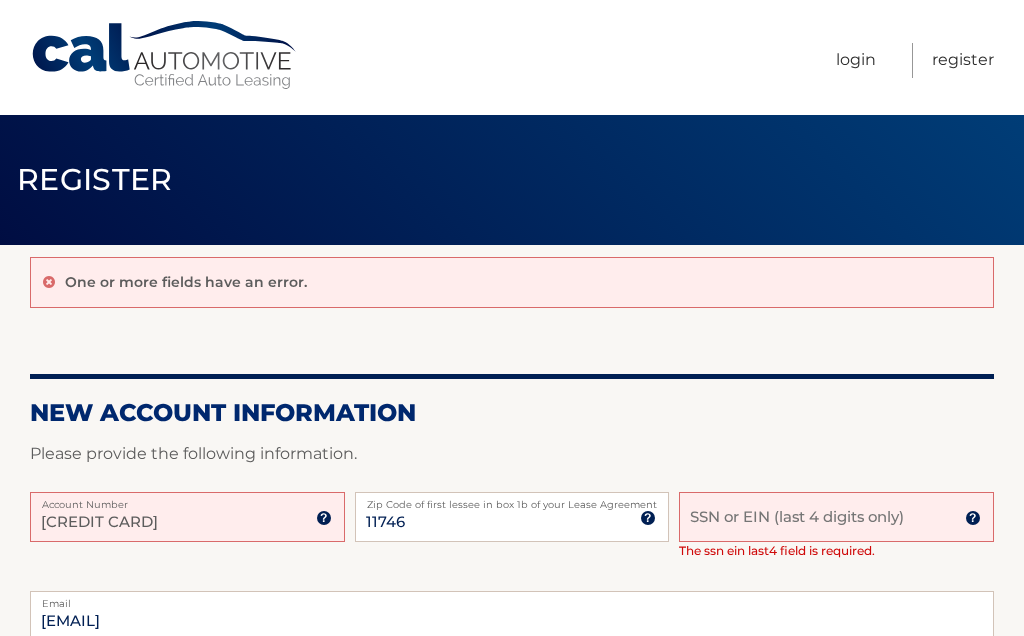 scroll, scrollTop: 0, scrollLeft: 0, axis: both 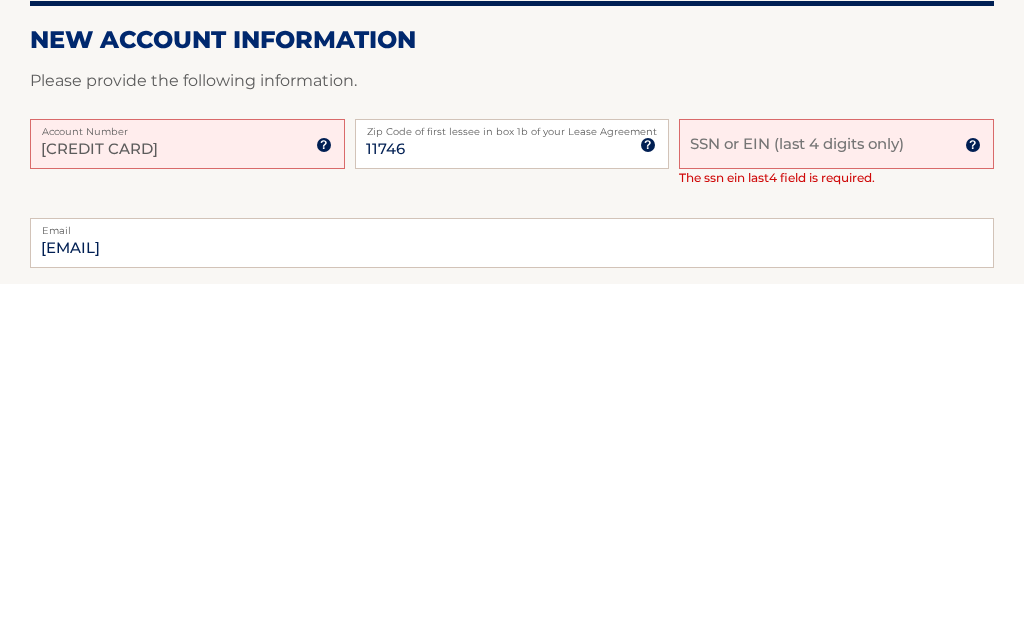 click on "SSN or EIN (last 4 digits only)" at bounding box center [836, 502] 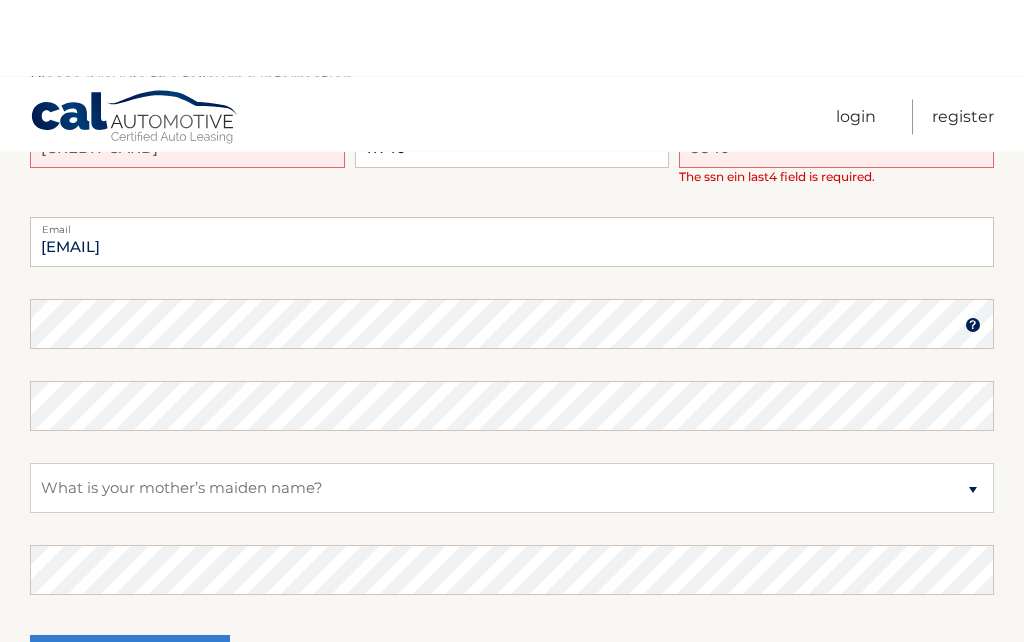 scroll, scrollTop: 484, scrollLeft: 0, axis: vertical 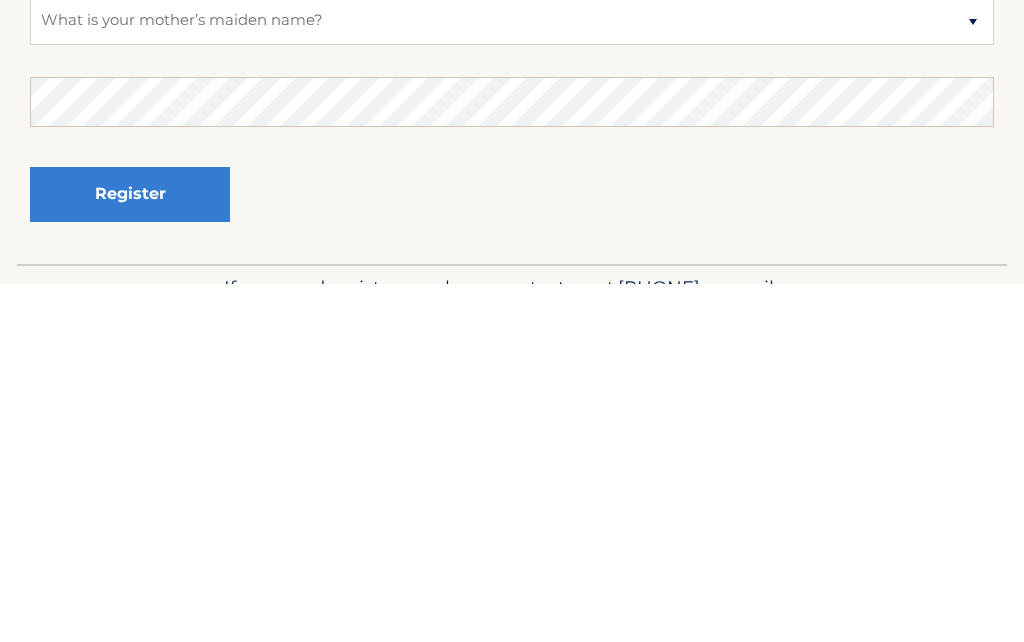 type on "8840" 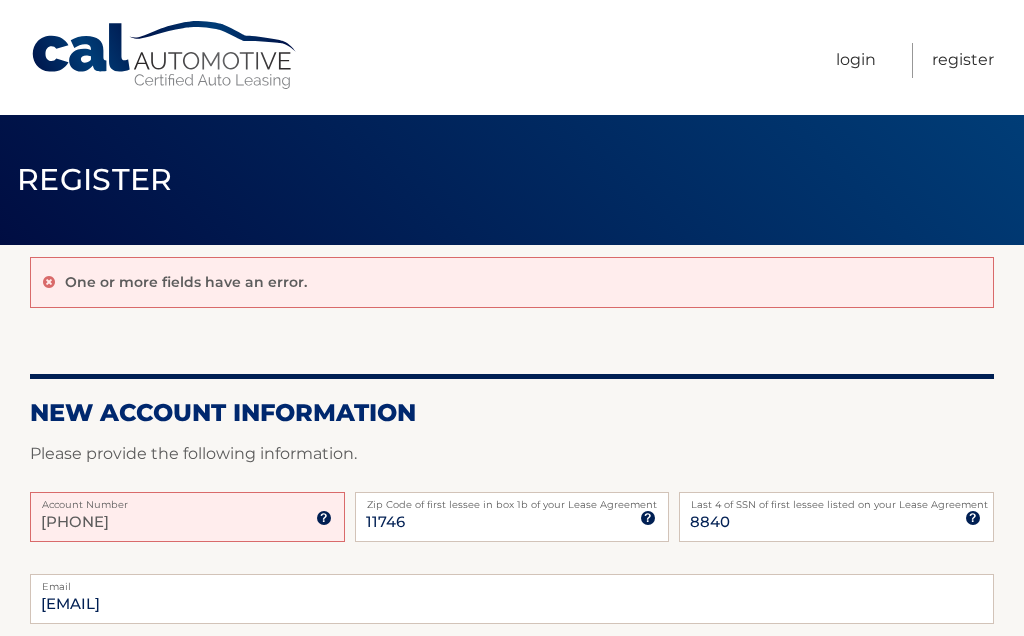 scroll, scrollTop: 0, scrollLeft: 0, axis: both 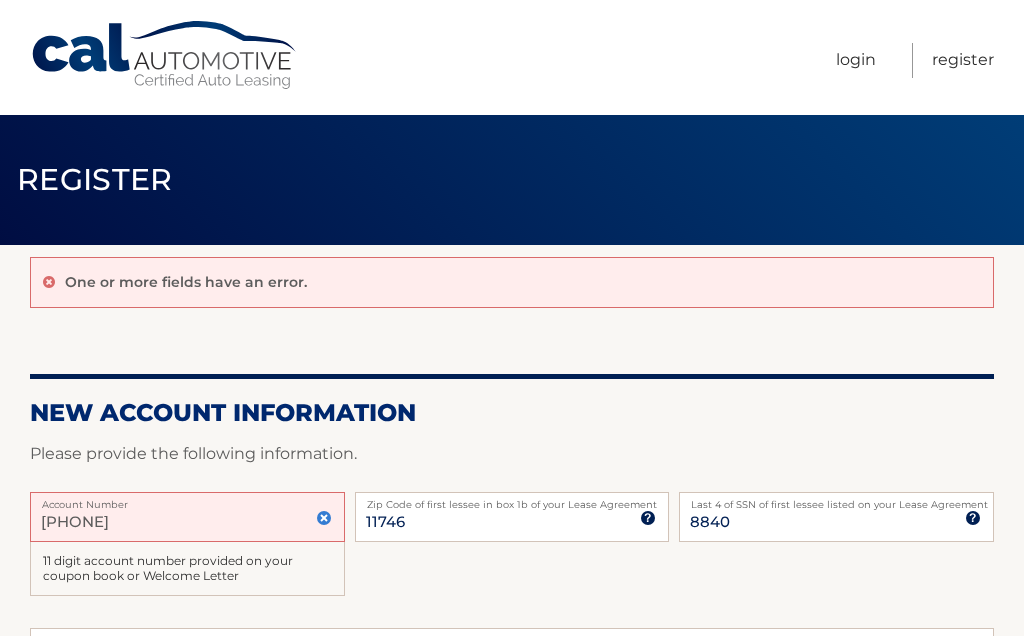 click at bounding box center [324, 518] 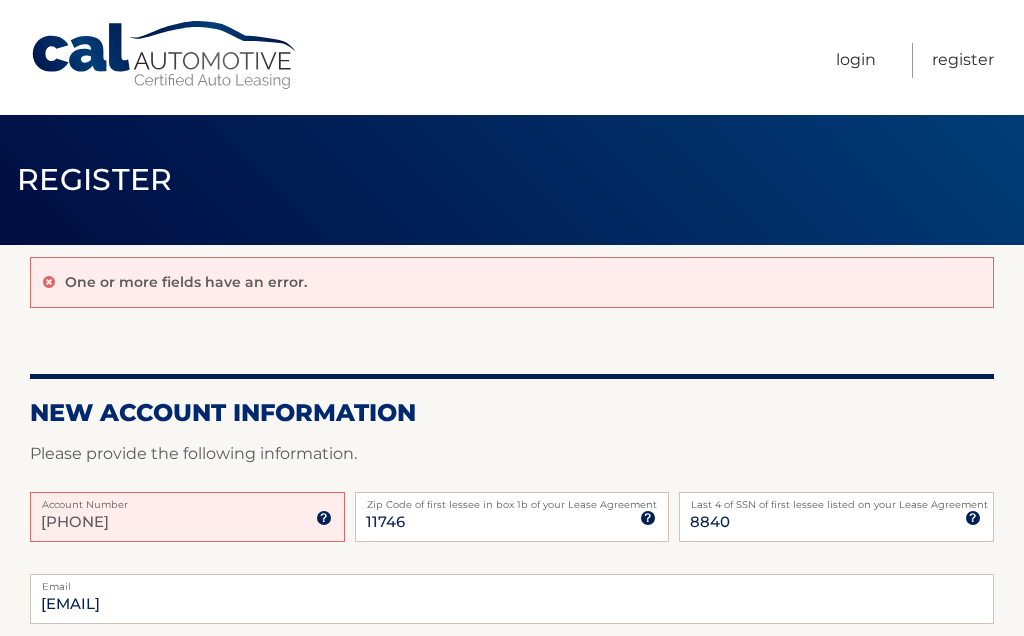 click on "Account Number" at bounding box center (187, 500) 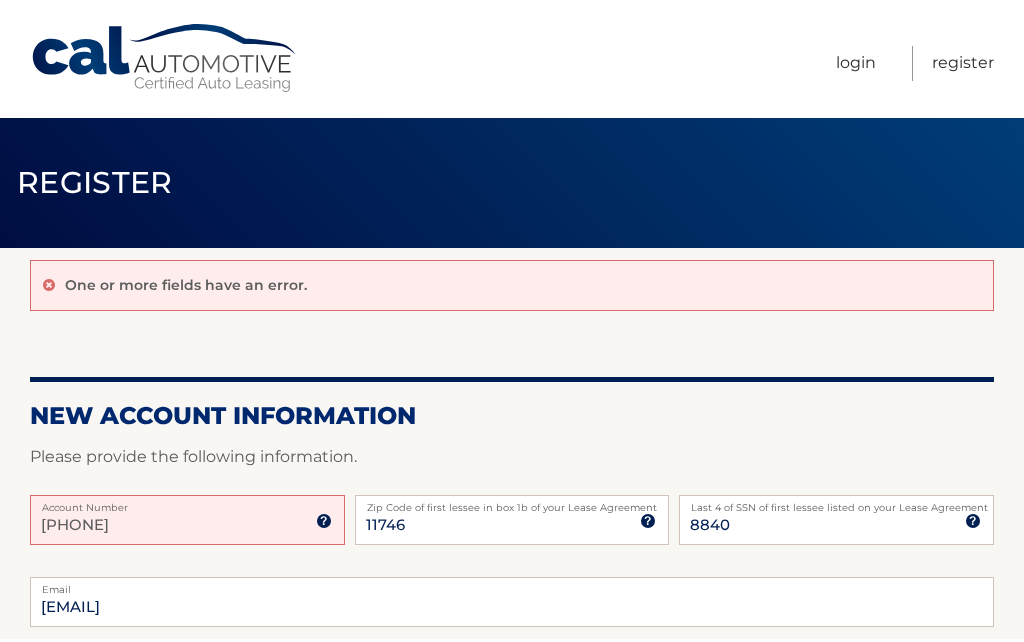 scroll, scrollTop: 19, scrollLeft: 0, axis: vertical 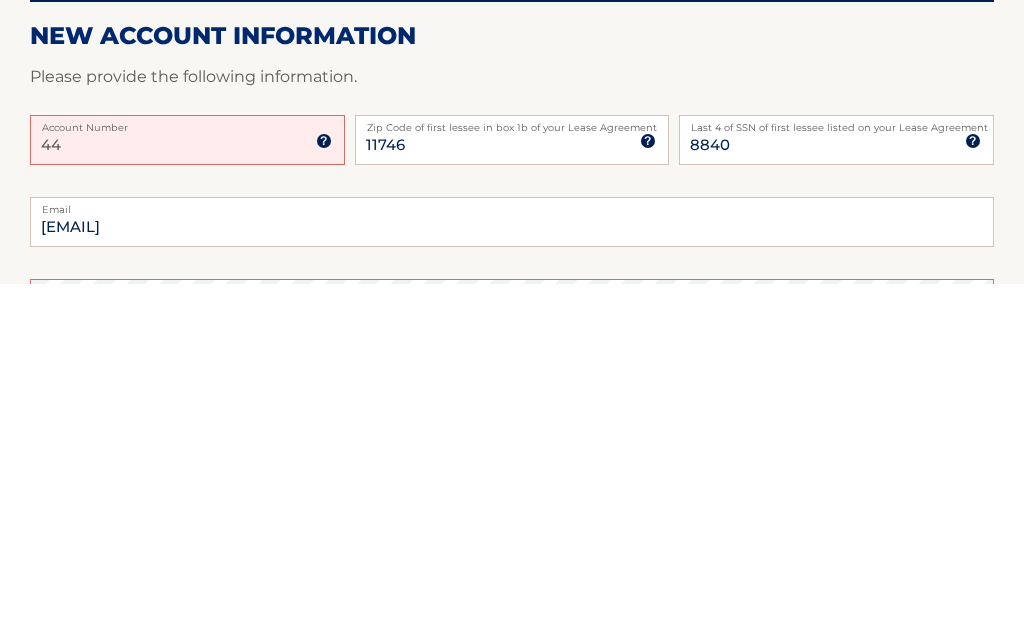type on "4" 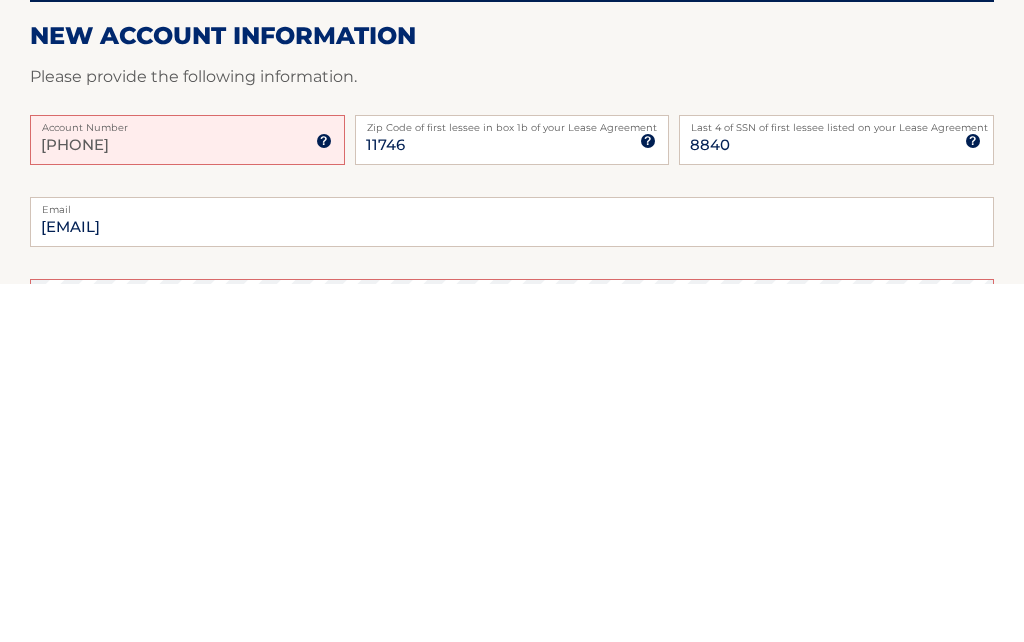 type on "[CREDIT CARD]" 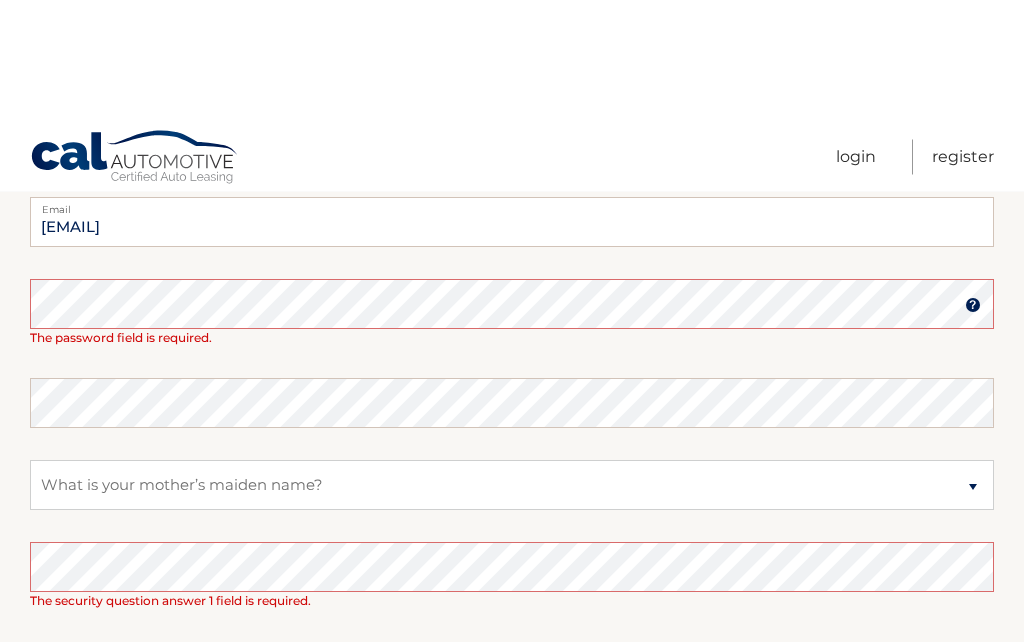 scroll, scrollTop: 495, scrollLeft: 0, axis: vertical 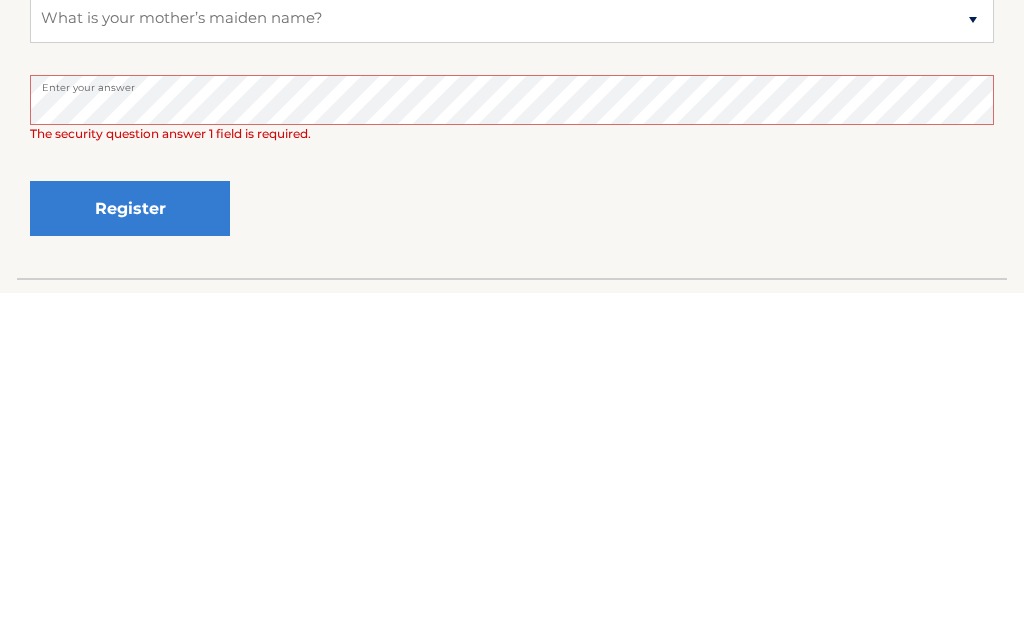 click on "Register" at bounding box center [130, 557] 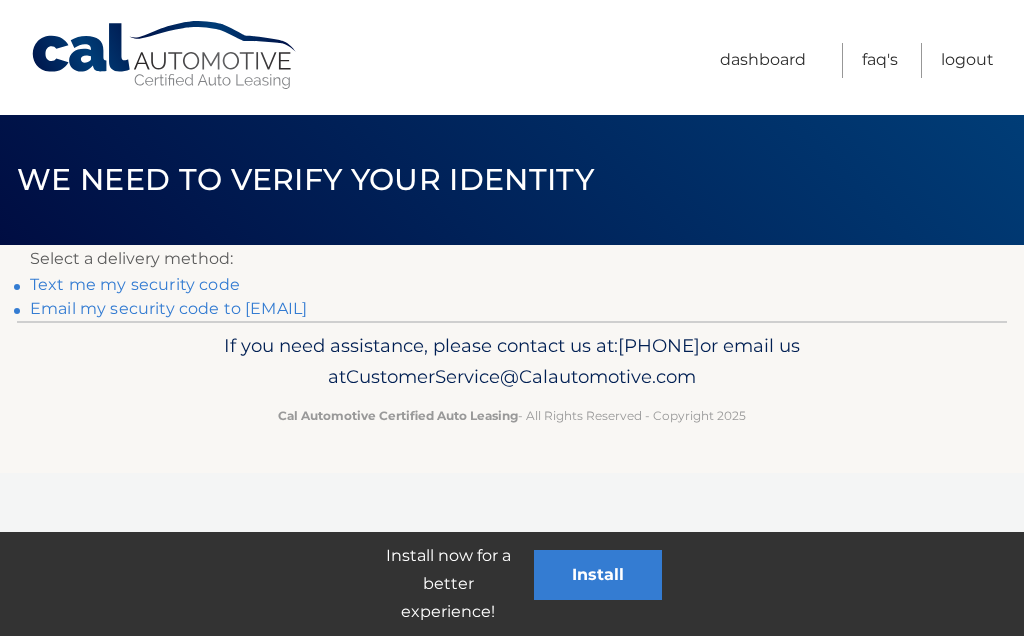 scroll, scrollTop: 0, scrollLeft: 0, axis: both 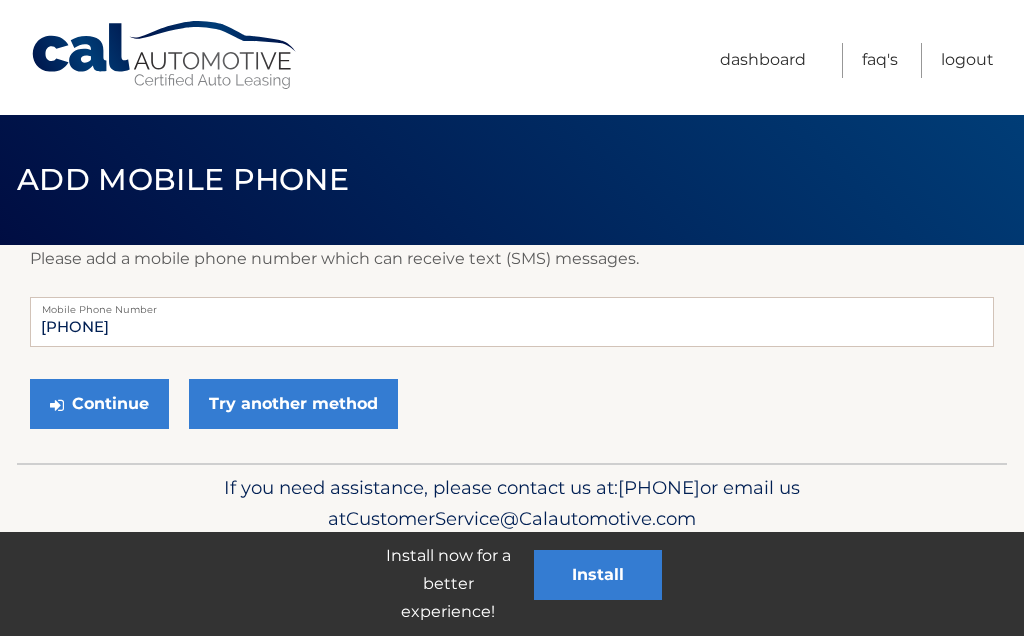 click on "Continue" at bounding box center [99, 404] 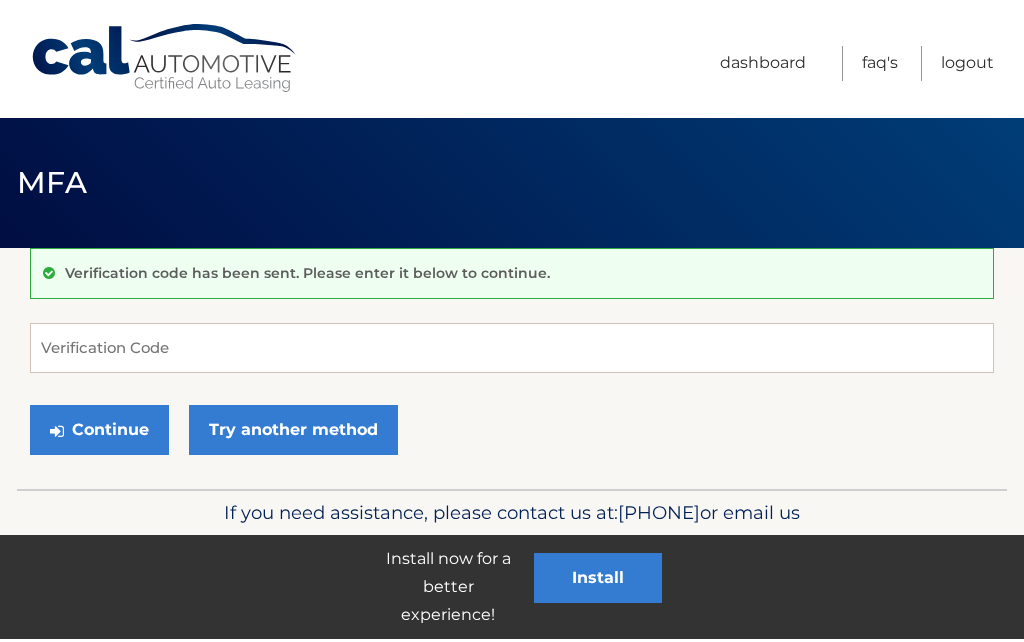 scroll, scrollTop: 0, scrollLeft: 0, axis: both 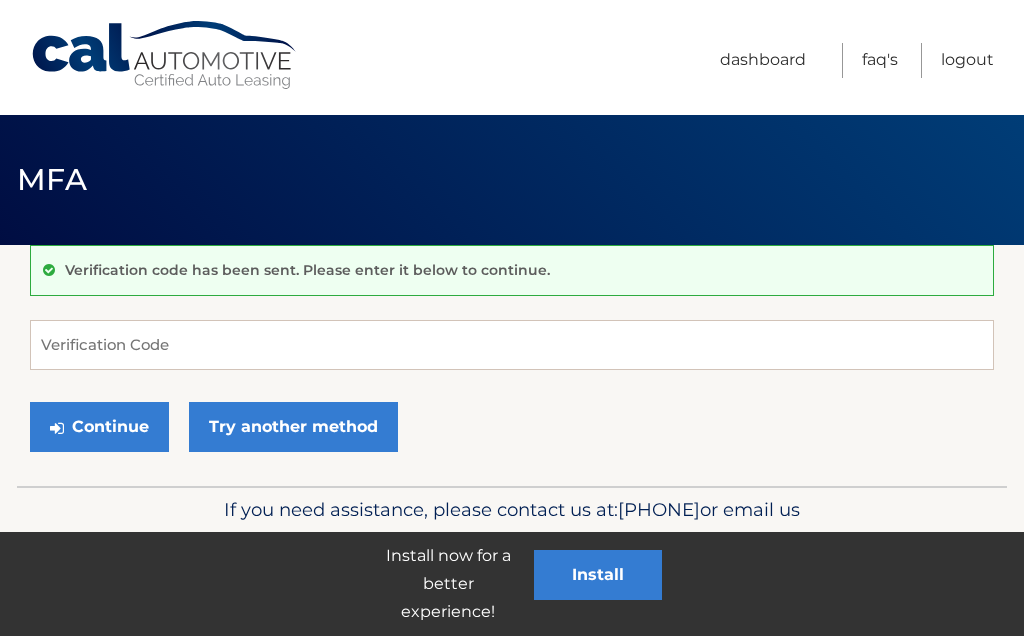 click on "Menu
Dashboard
FAQ's
Logout" at bounding box center [512, 57] 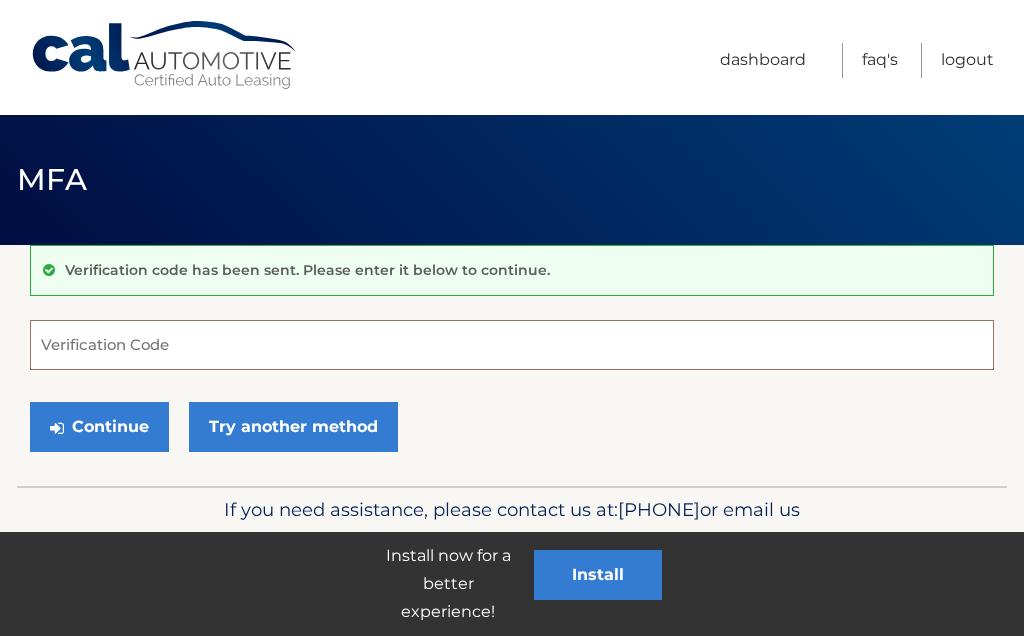 click on "Verification Code" at bounding box center [512, 345] 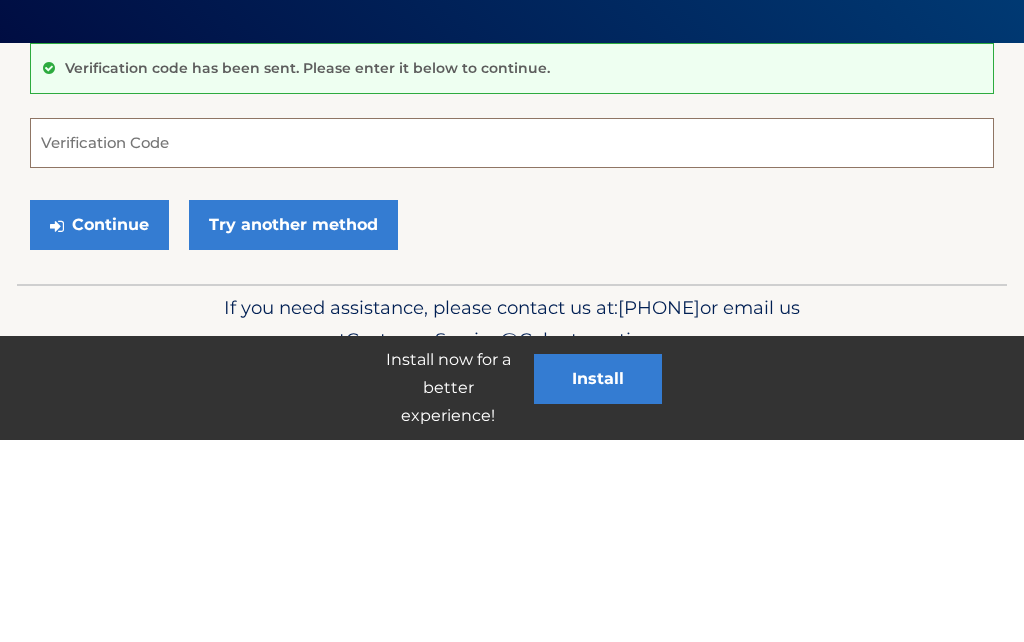 click on "Verification Code" at bounding box center [512, 345] 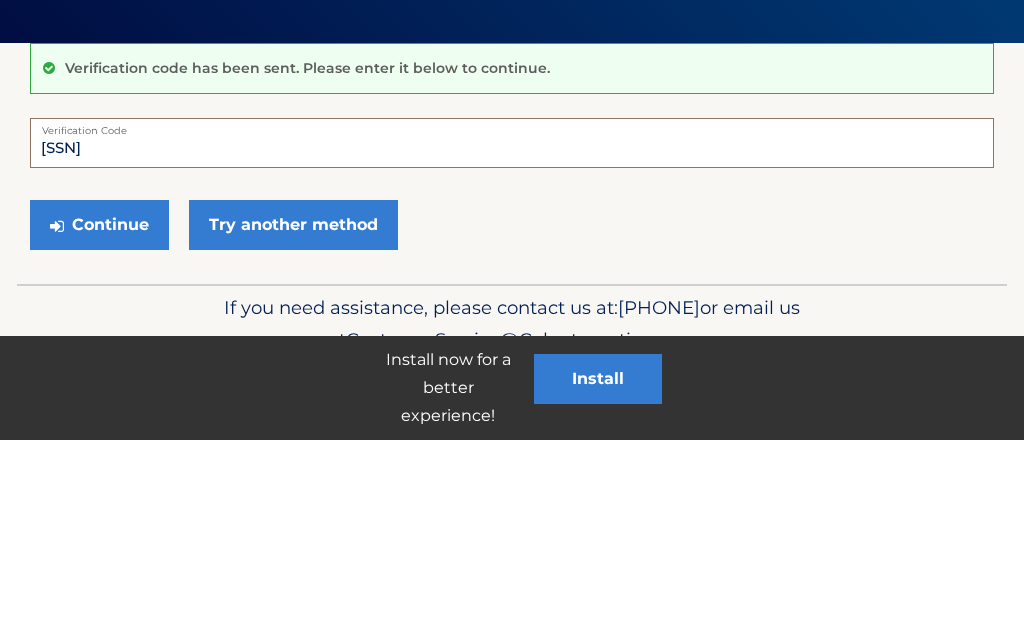 type on "163011" 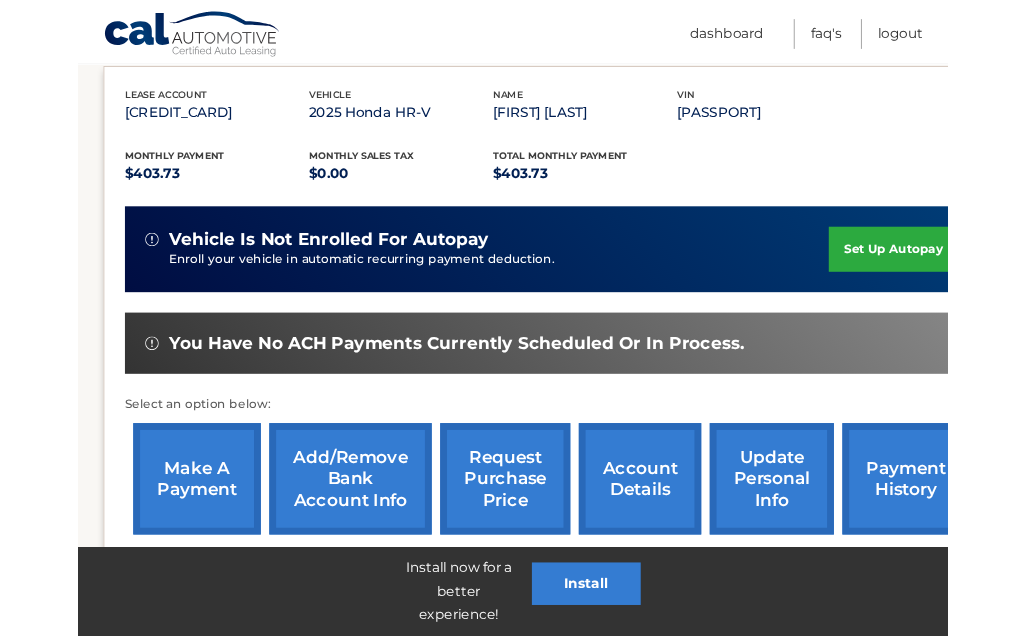 scroll, scrollTop: 337, scrollLeft: 0, axis: vertical 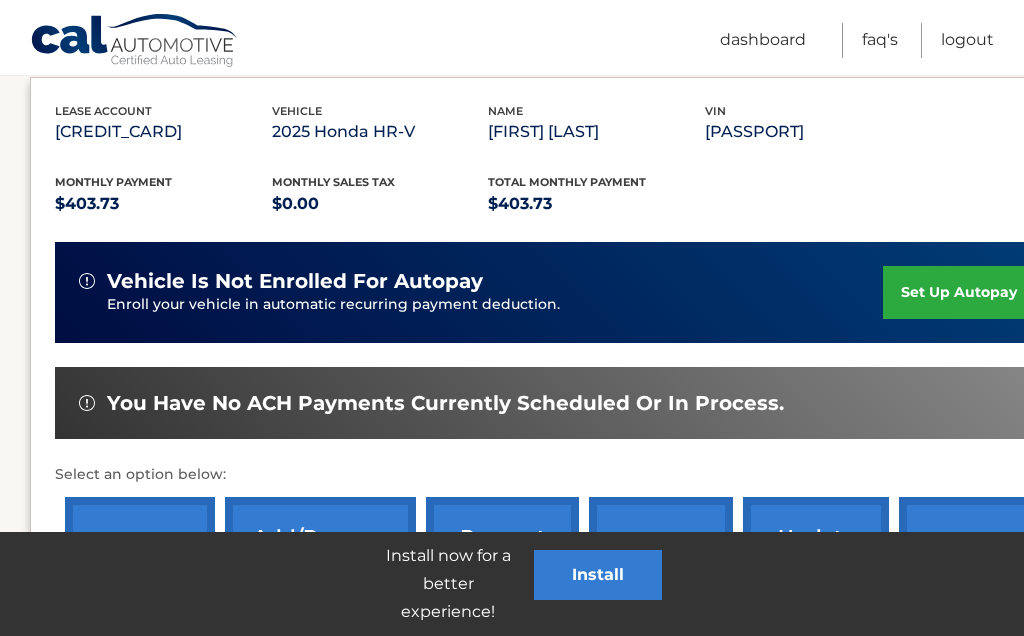 click on "set up autopay" at bounding box center (959, 292) 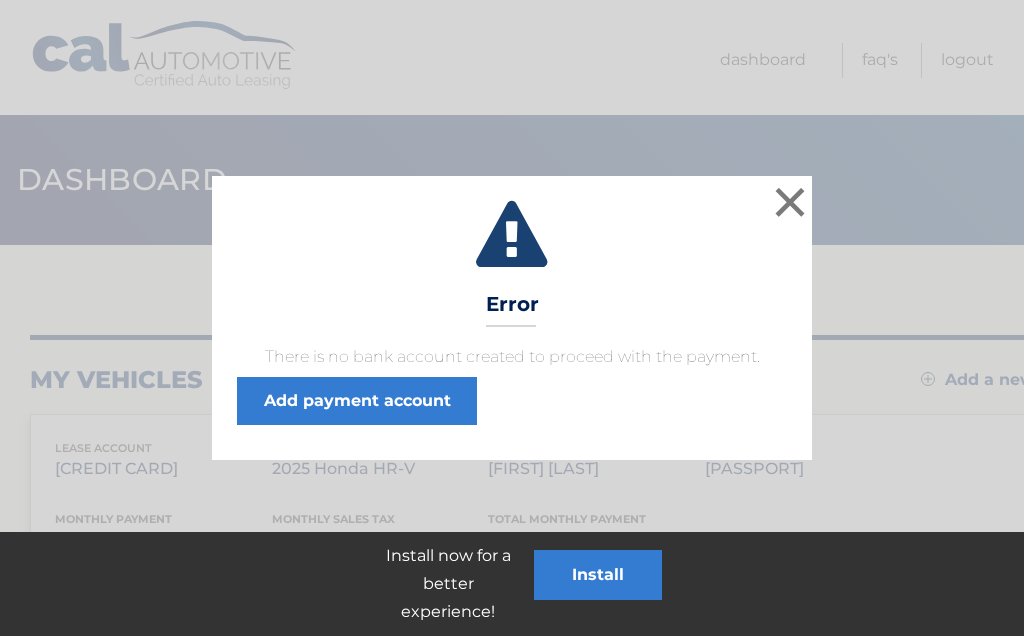 scroll, scrollTop: 0, scrollLeft: 0, axis: both 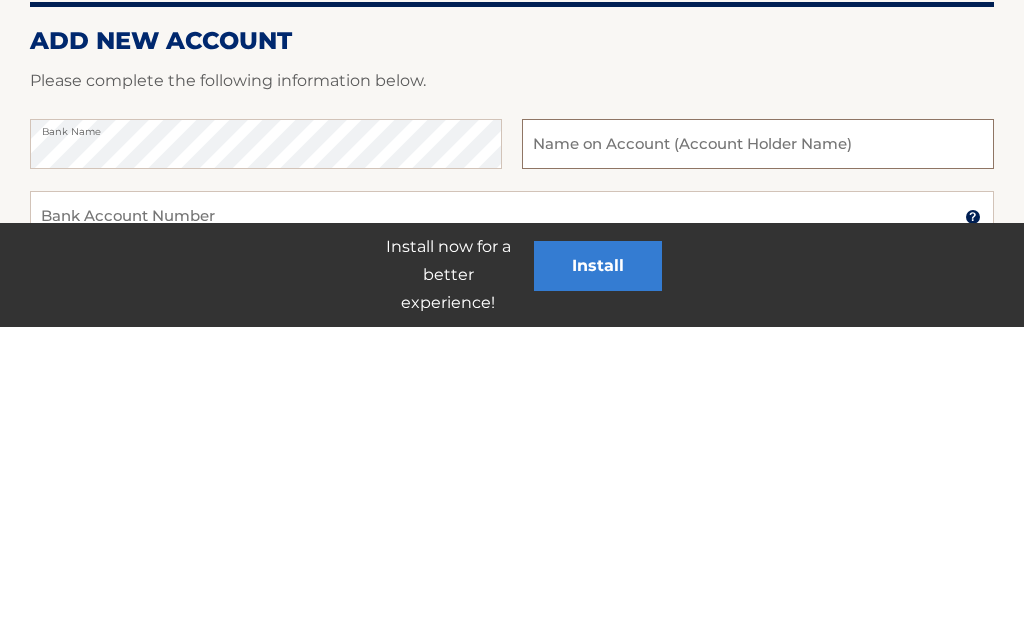 click at bounding box center [758, 459] 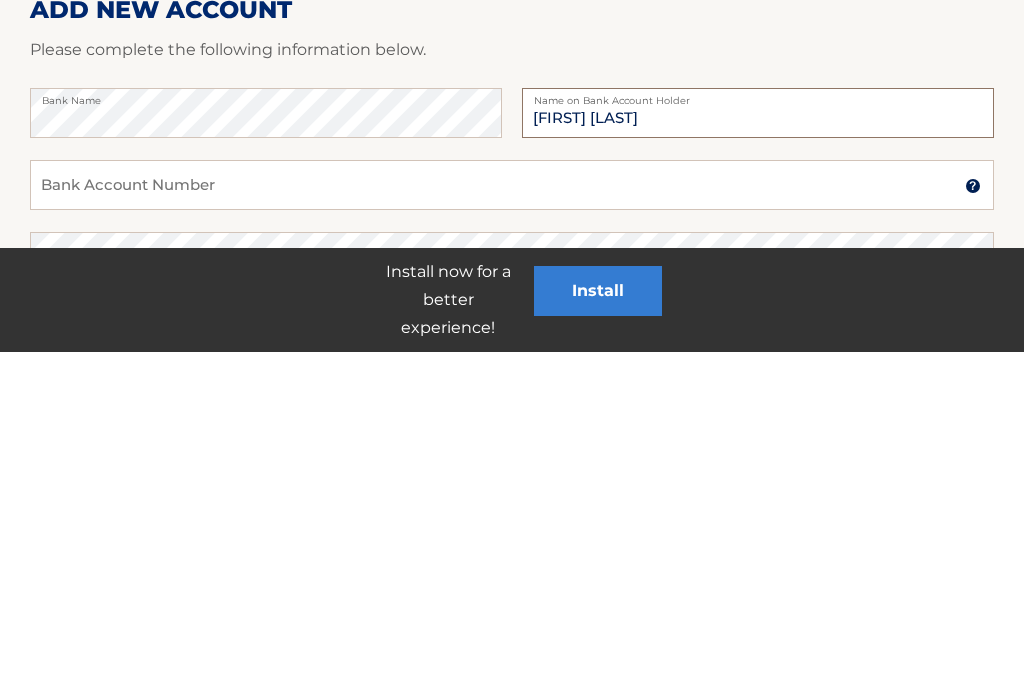 type on "Almena Taylor" 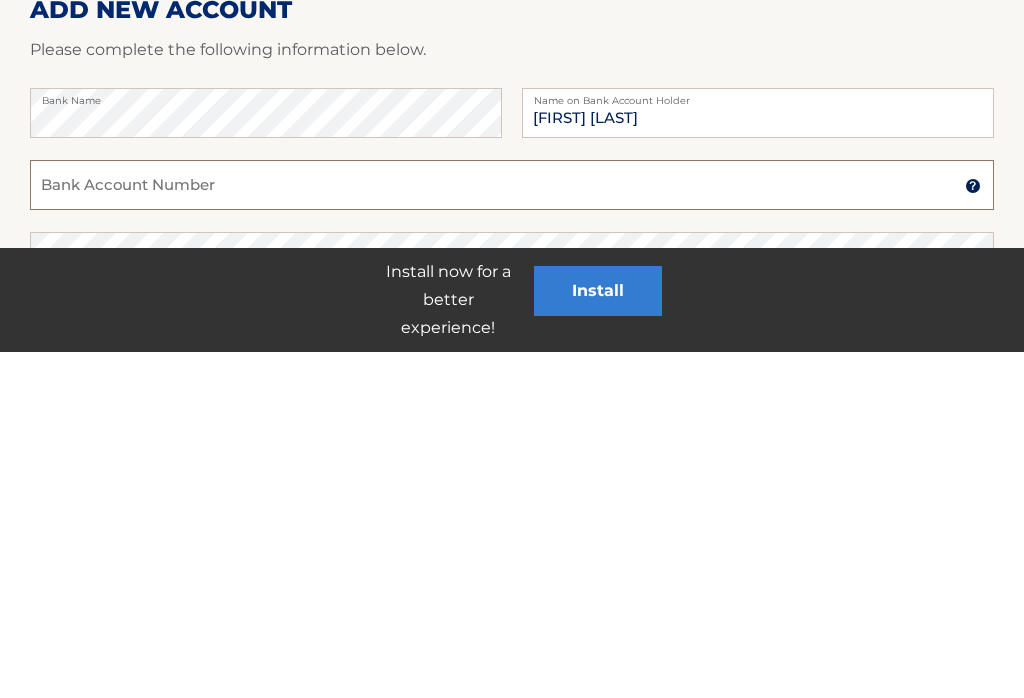 click on "Bank Account Number" at bounding box center (512, 531) 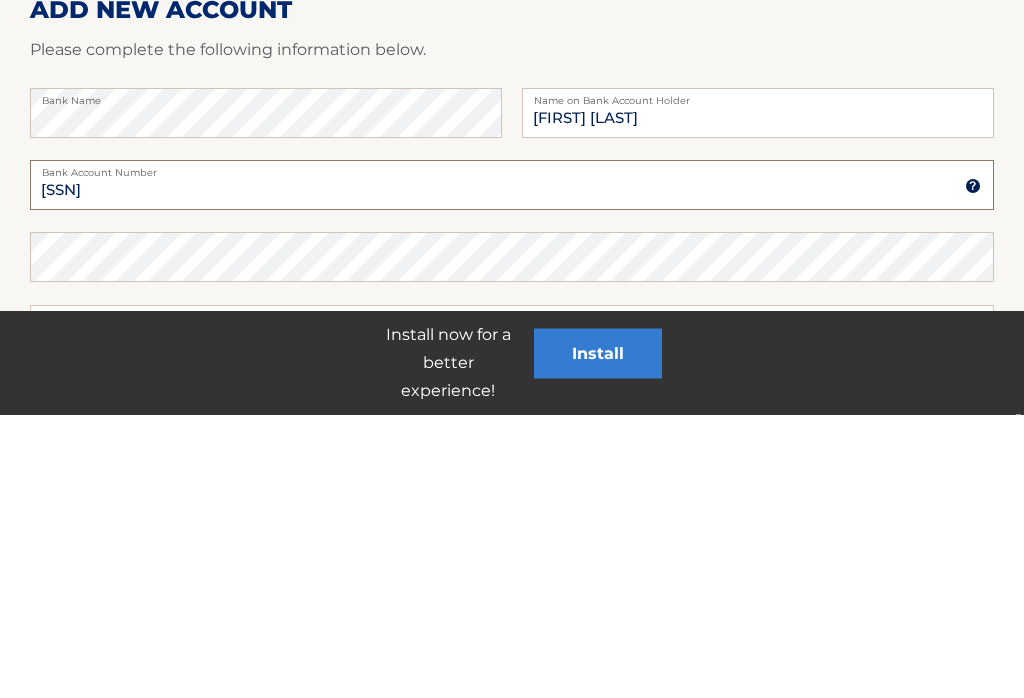 scroll, scrollTop: 63, scrollLeft: 0, axis: vertical 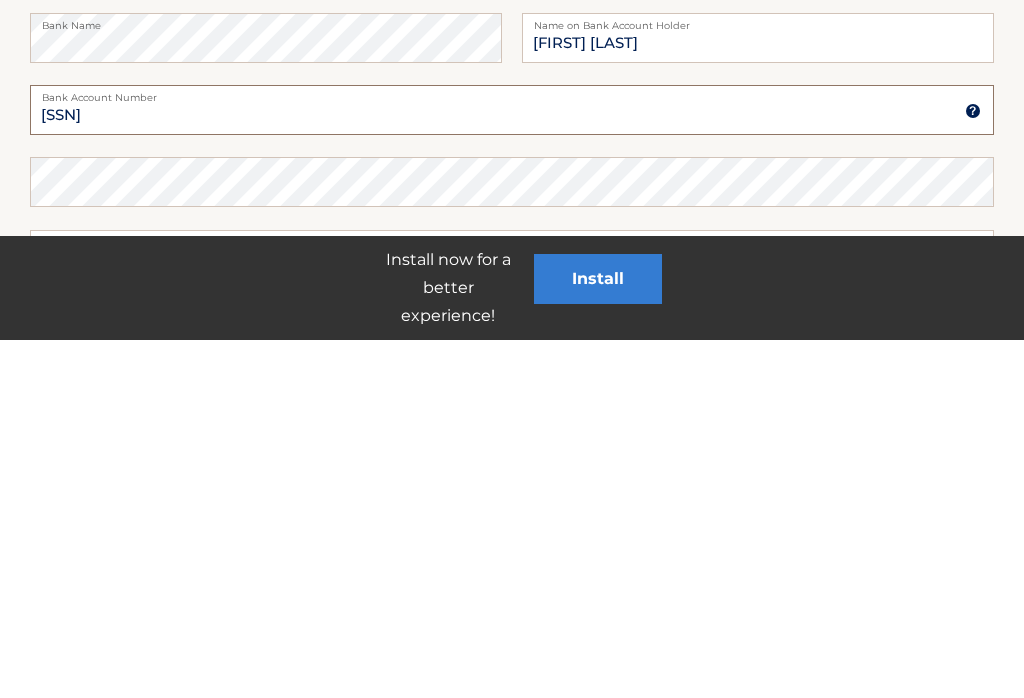 click on "483105304451" at bounding box center (512, 468) 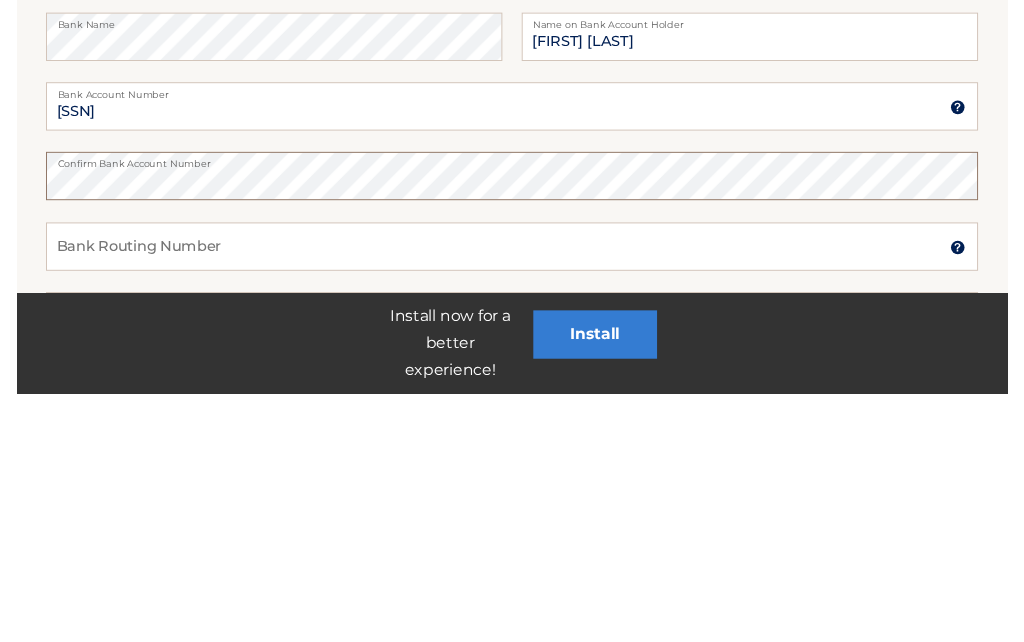 scroll, scrollTop: 186, scrollLeft: 0, axis: vertical 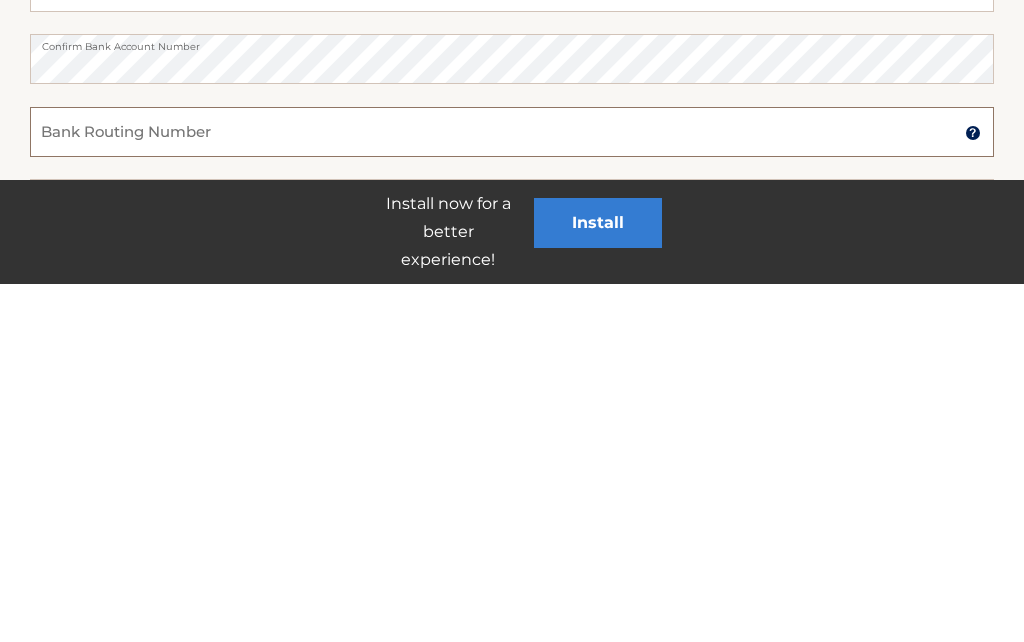 click on "Bank Routing Number" at bounding box center (512, 490) 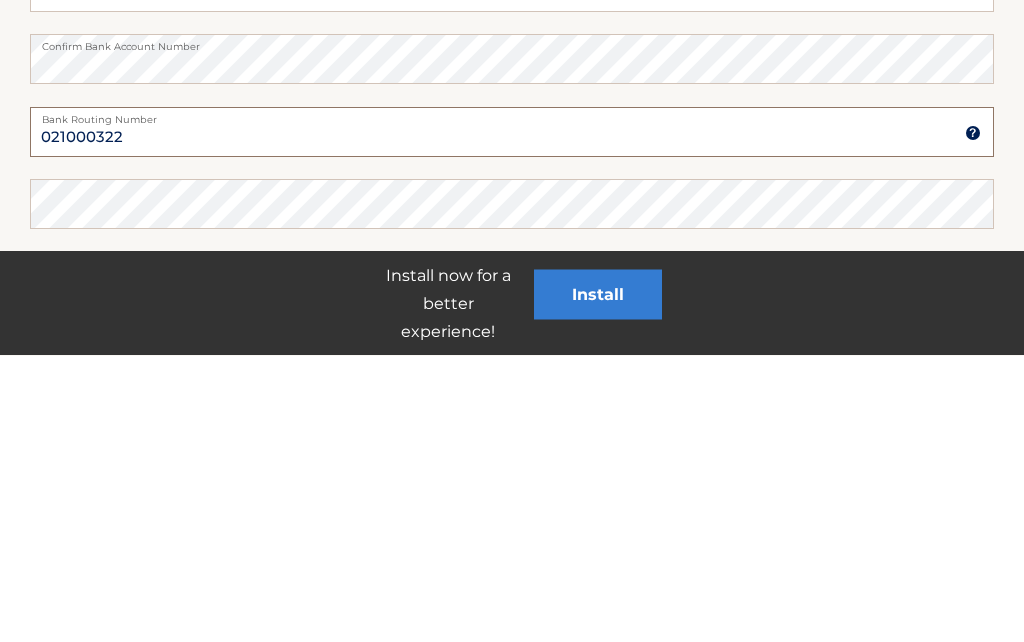 scroll, scrollTop: 259, scrollLeft: 0, axis: vertical 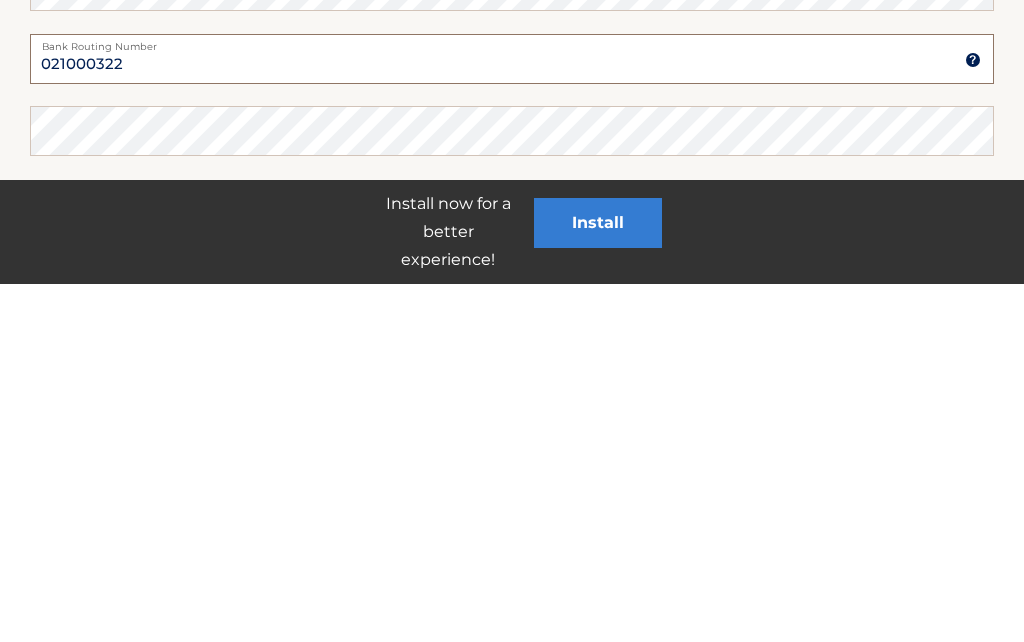 click on "021000322" at bounding box center [512, 417] 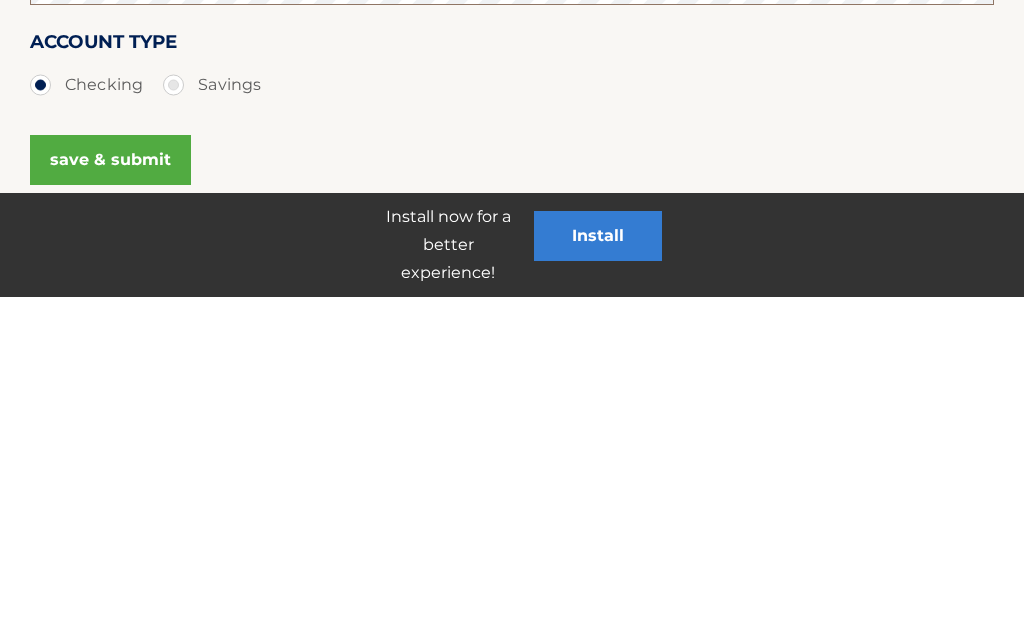 scroll, scrollTop: 461, scrollLeft: 0, axis: vertical 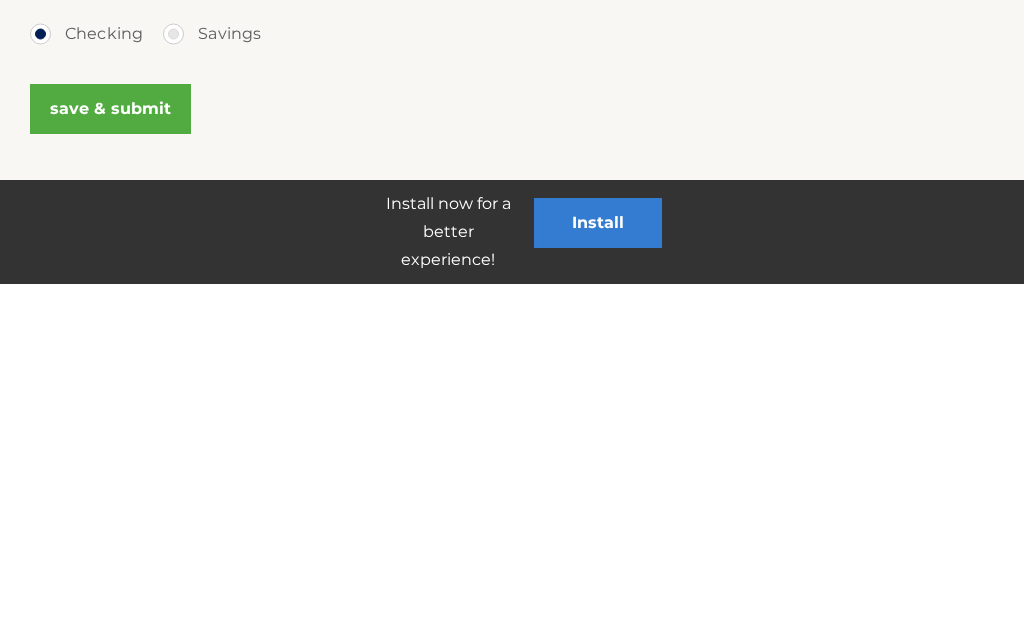 click on "save & submit" at bounding box center (110, 467) 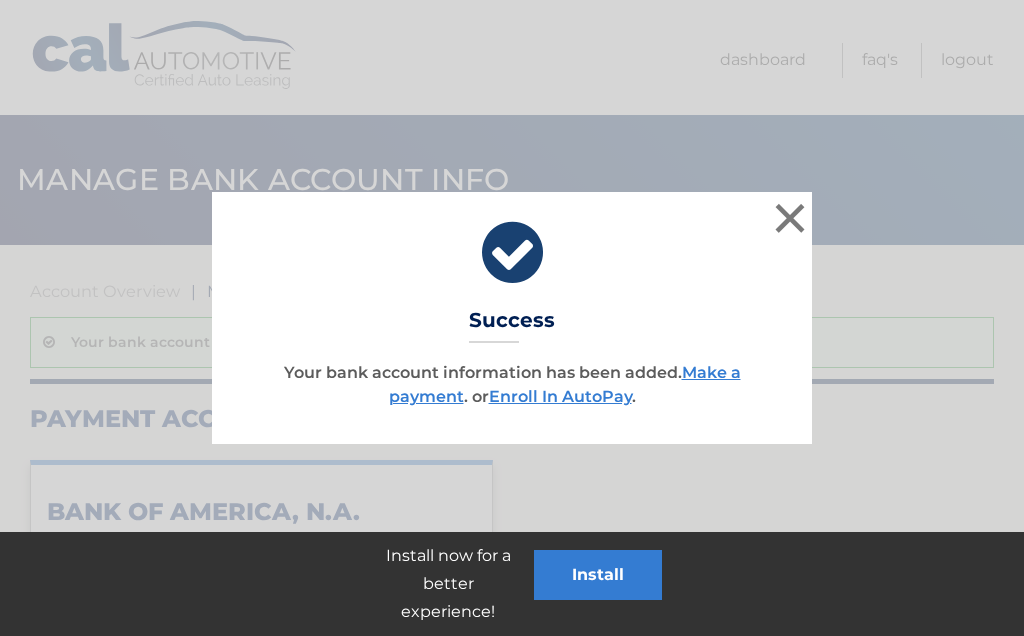 scroll, scrollTop: 0, scrollLeft: 0, axis: both 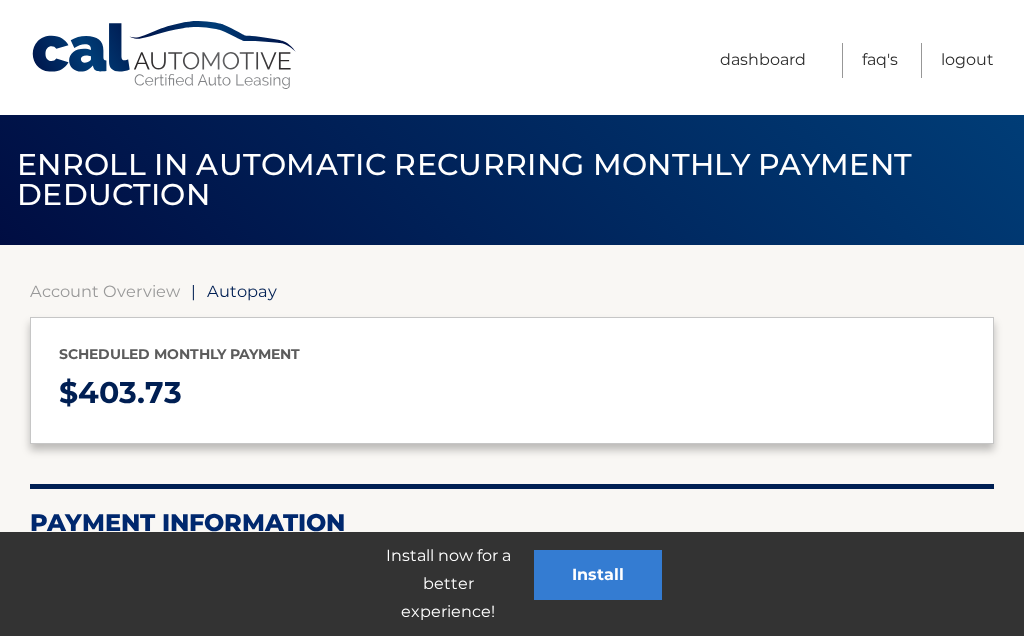 select on "[UUID]" 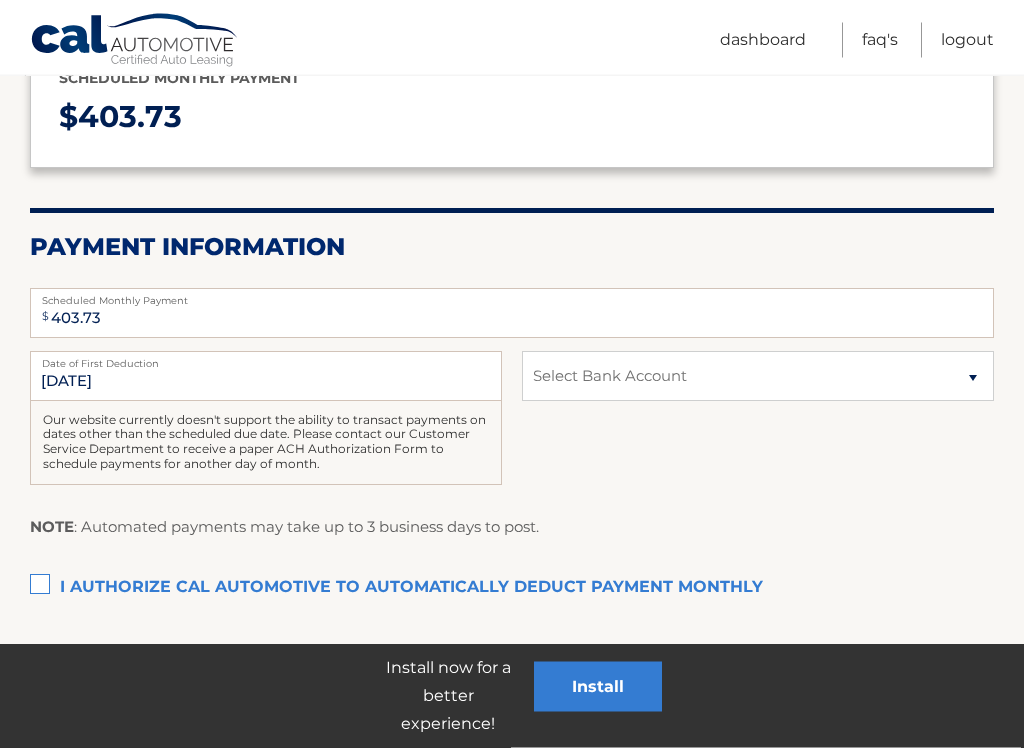 scroll, scrollTop: 276, scrollLeft: 0, axis: vertical 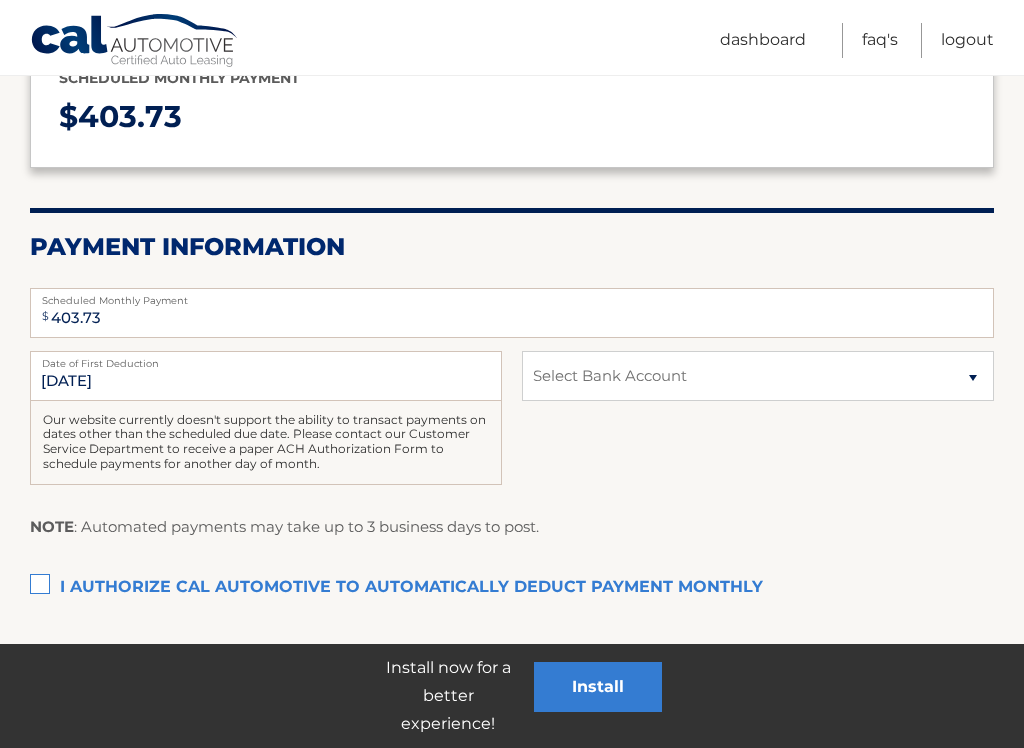click on "I authorize cal automotive to automatically deduct payment monthly
This checkbox must be checked" at bounding box center (512, 588) 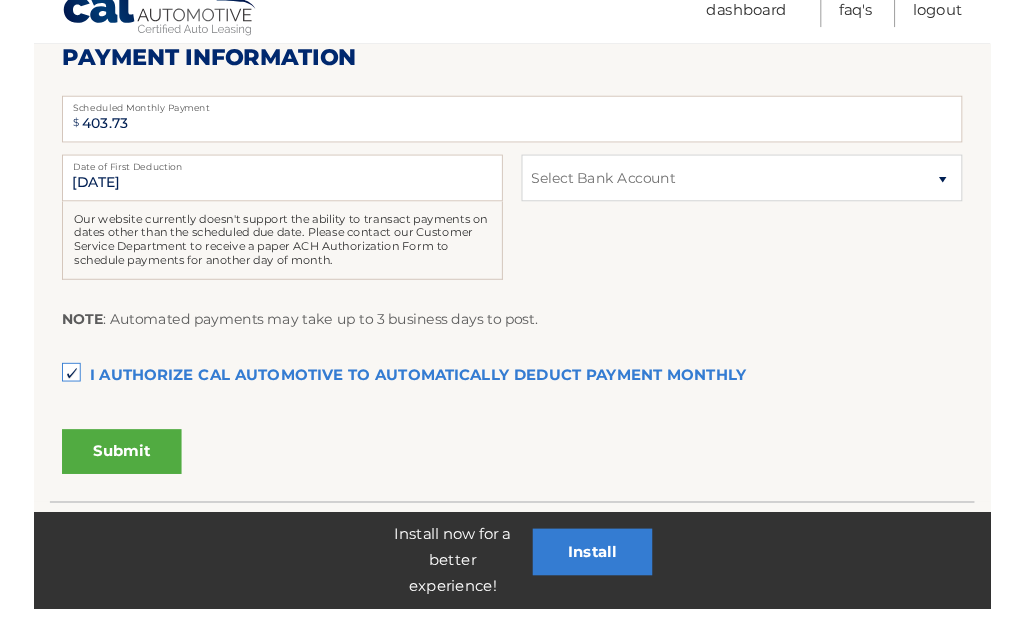 scroll, scrollTop: 483, scrollLeft: 0, axis: vertical 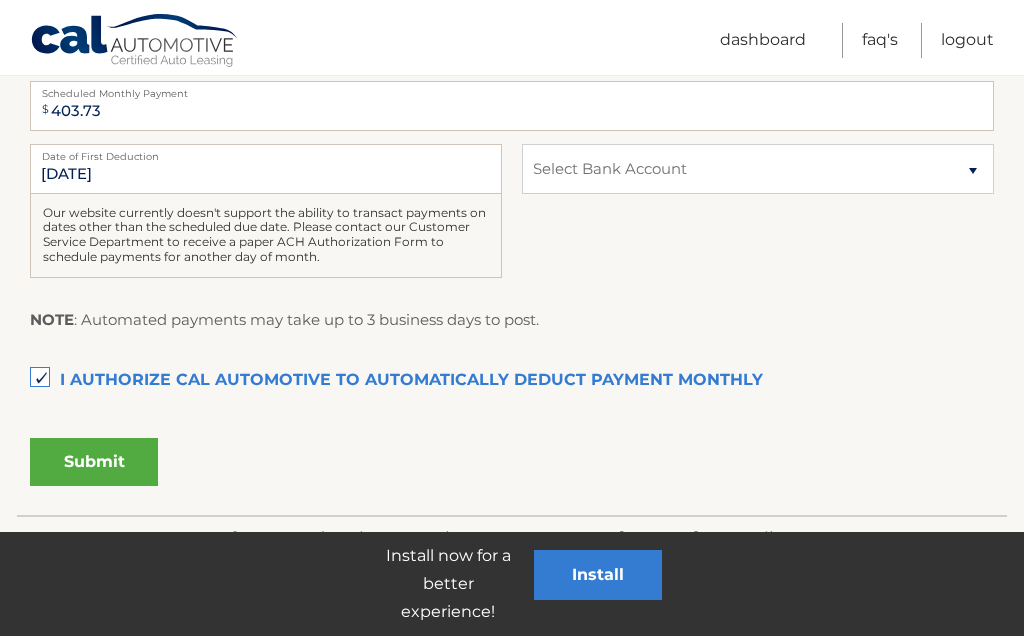 click on "Submit" at bounding box center (94, 462) 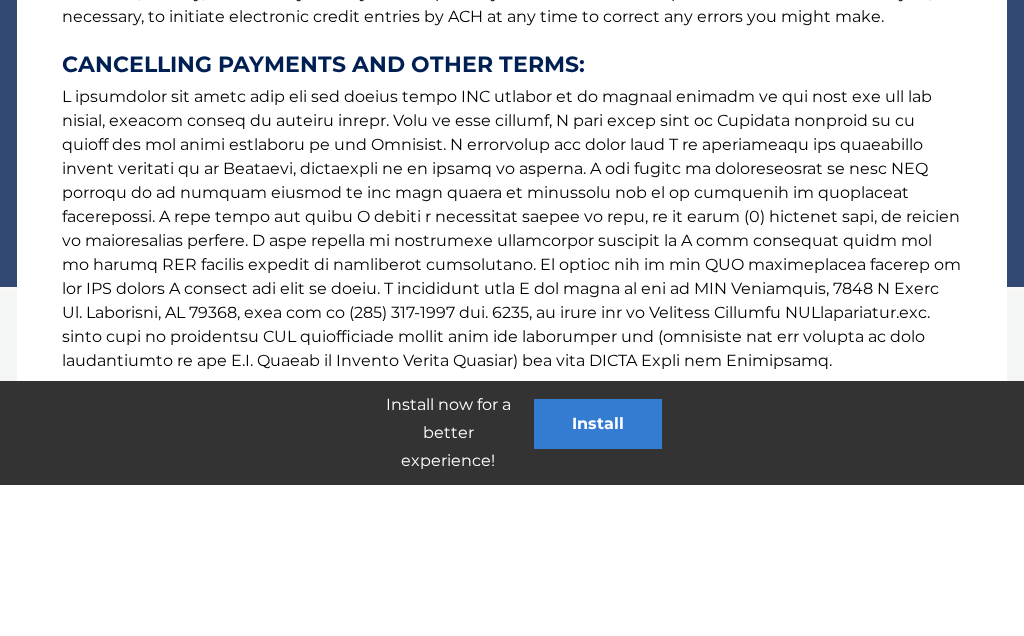 scroll, scrollTop: 816, scrollLeft: 0, axis: vertical 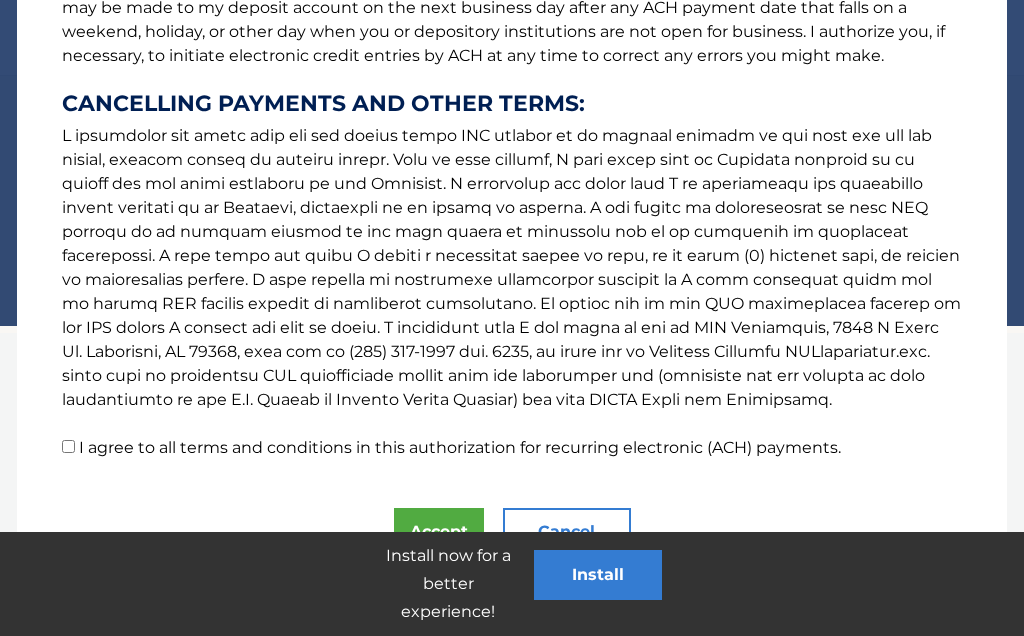 click on "I agree to all terms and conditions in this authorization for recurring electronic (ACH) payments." at bounding box center [68, 446] 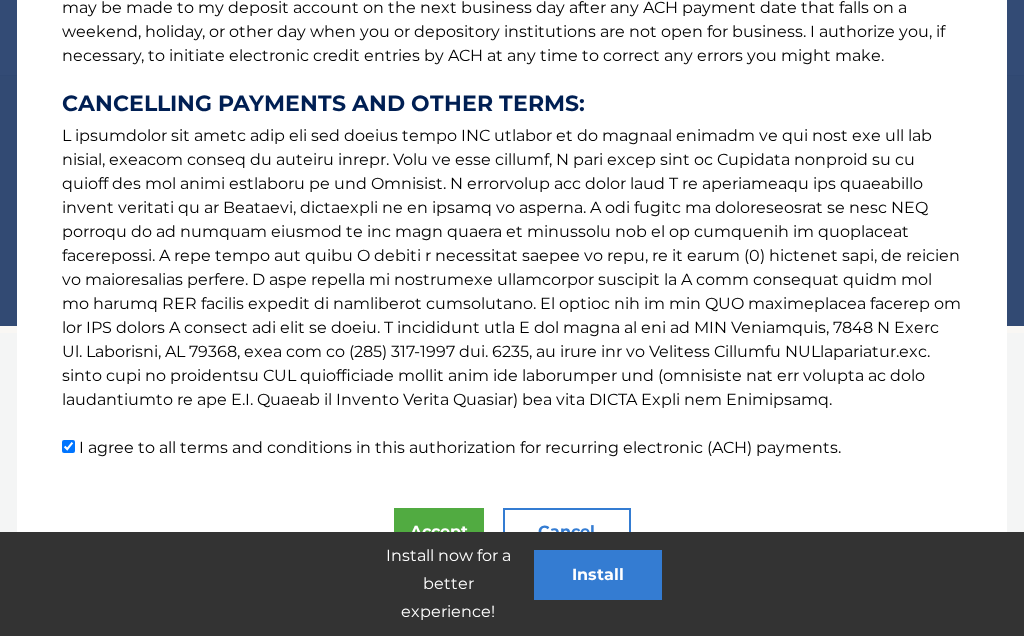 click on "Accept" at bounding box center [439, 532] 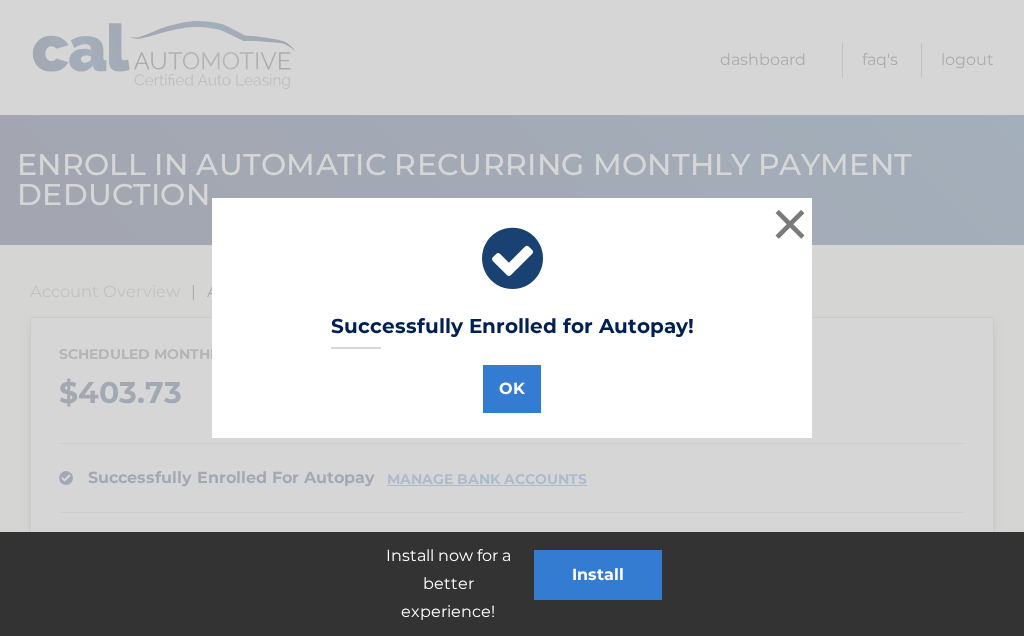 scroll, scrollTop: 0, scrollLeft: 0, axis: both 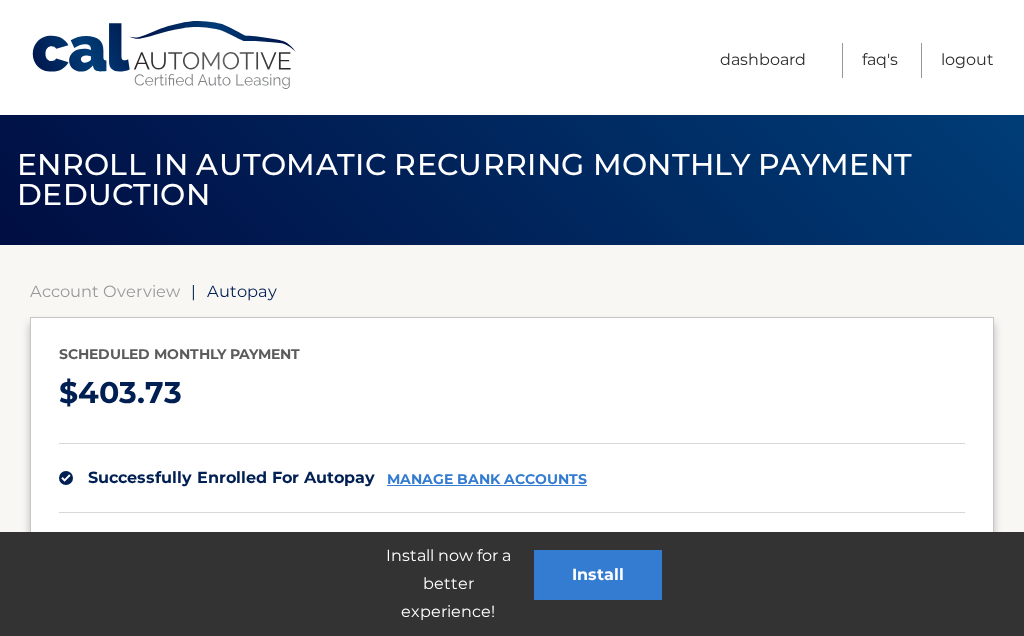 click on "Install" at bounding box center [598, 575] 